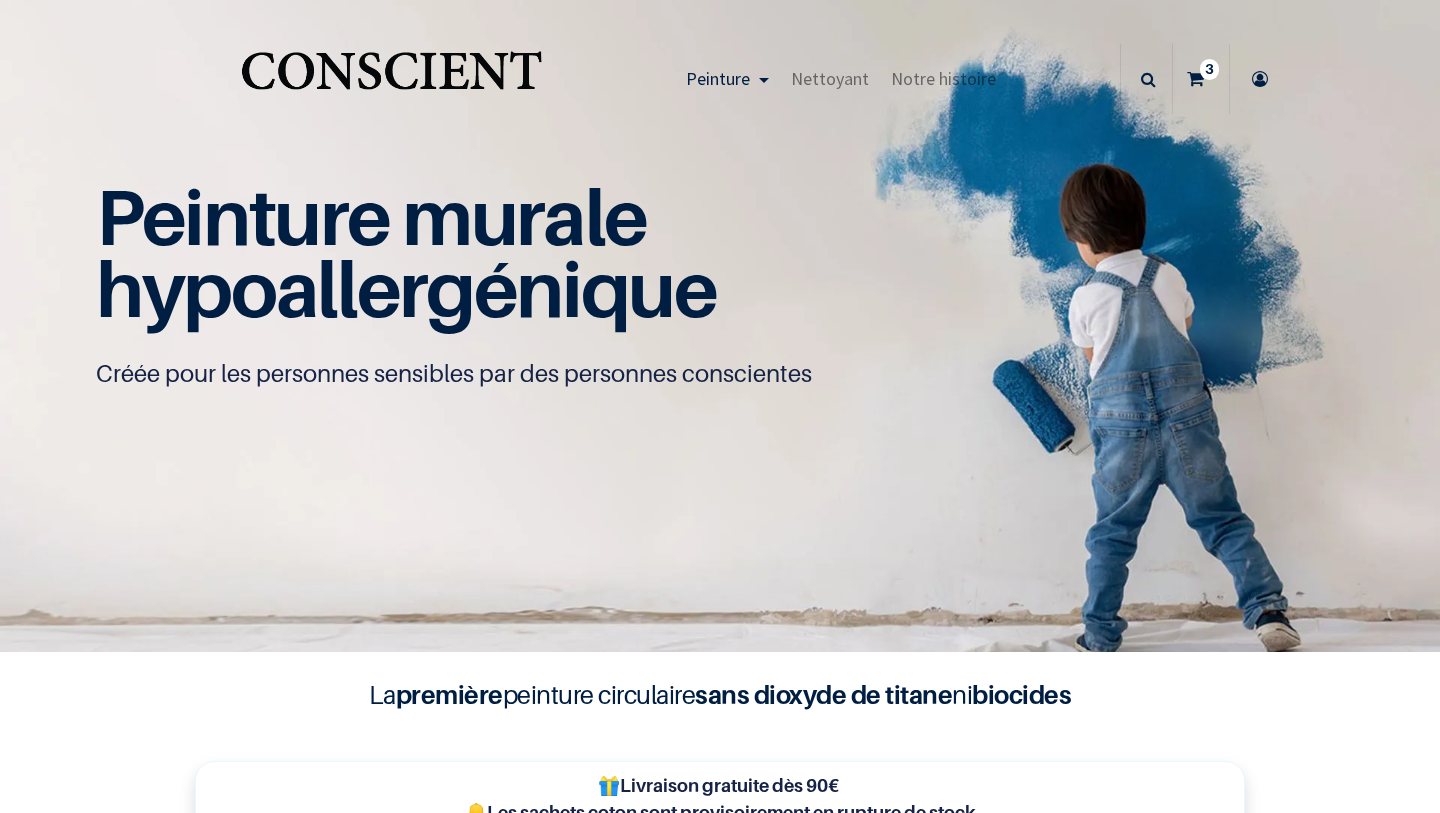 scroll, scrollTop: 0, scrollLeft: 0, axis: both 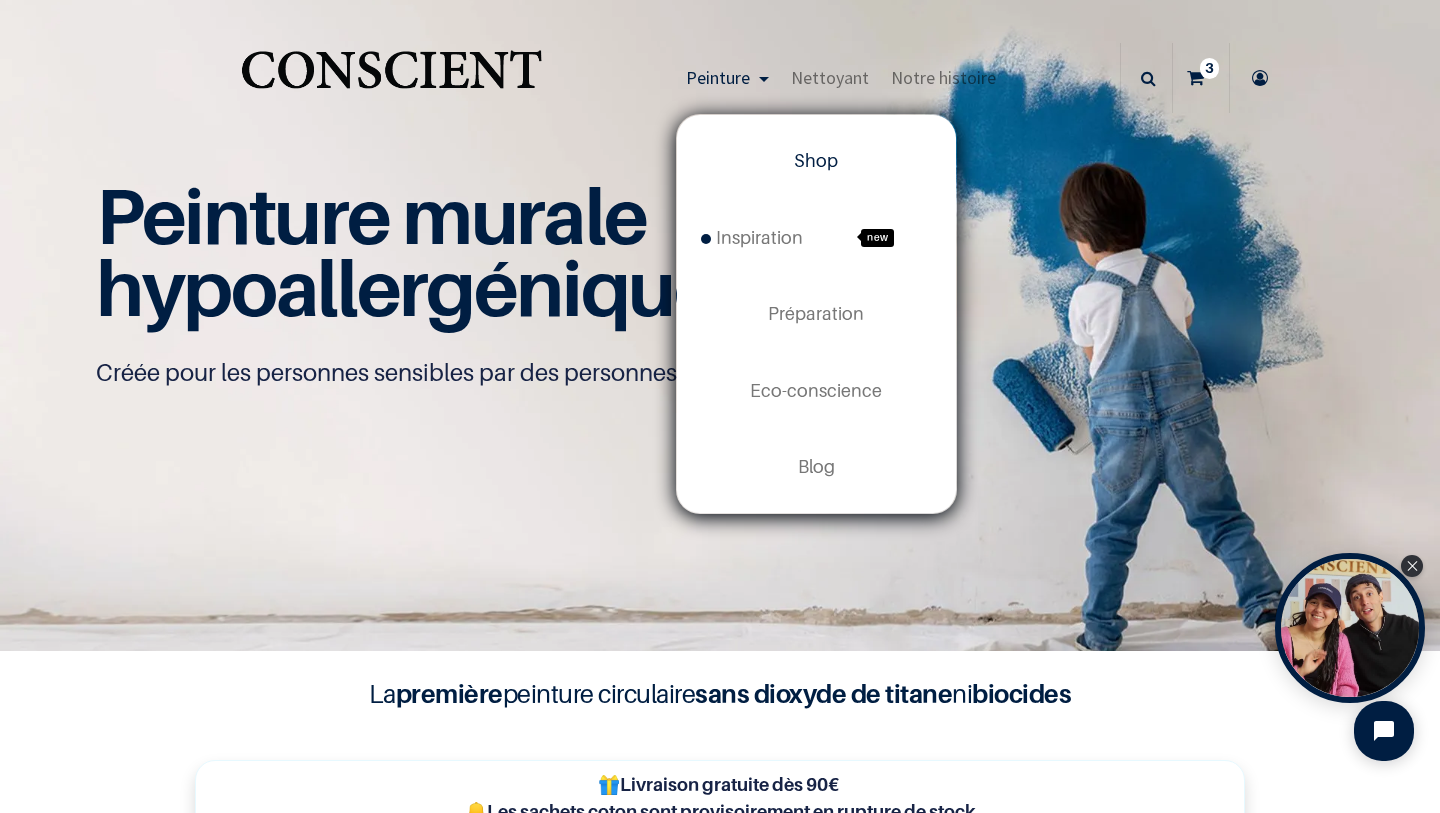 click on "Peinture" at bounding box center [718, 77] 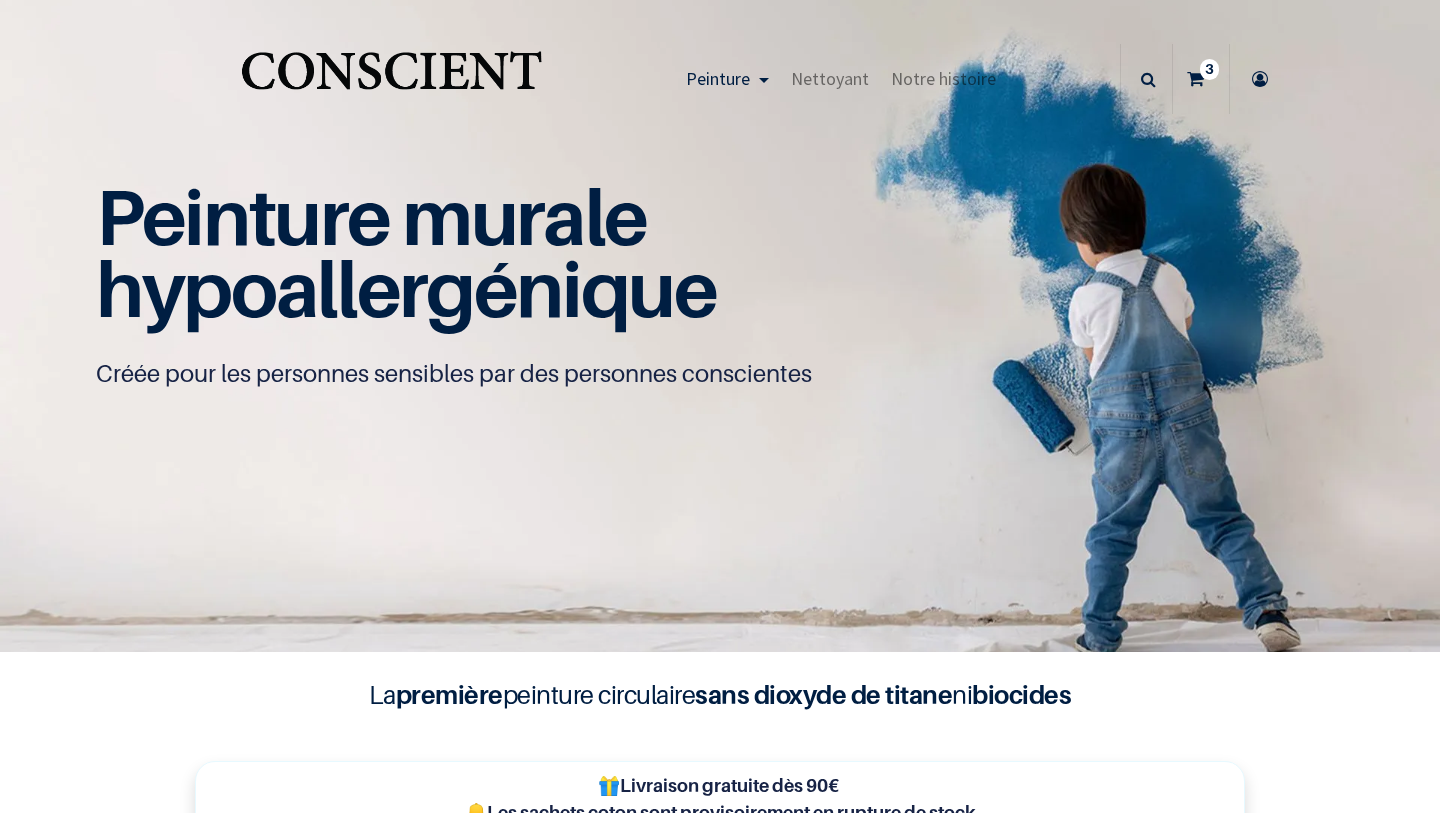 scroll, scrollTop: 0, scrollLeft: 0, axis: both 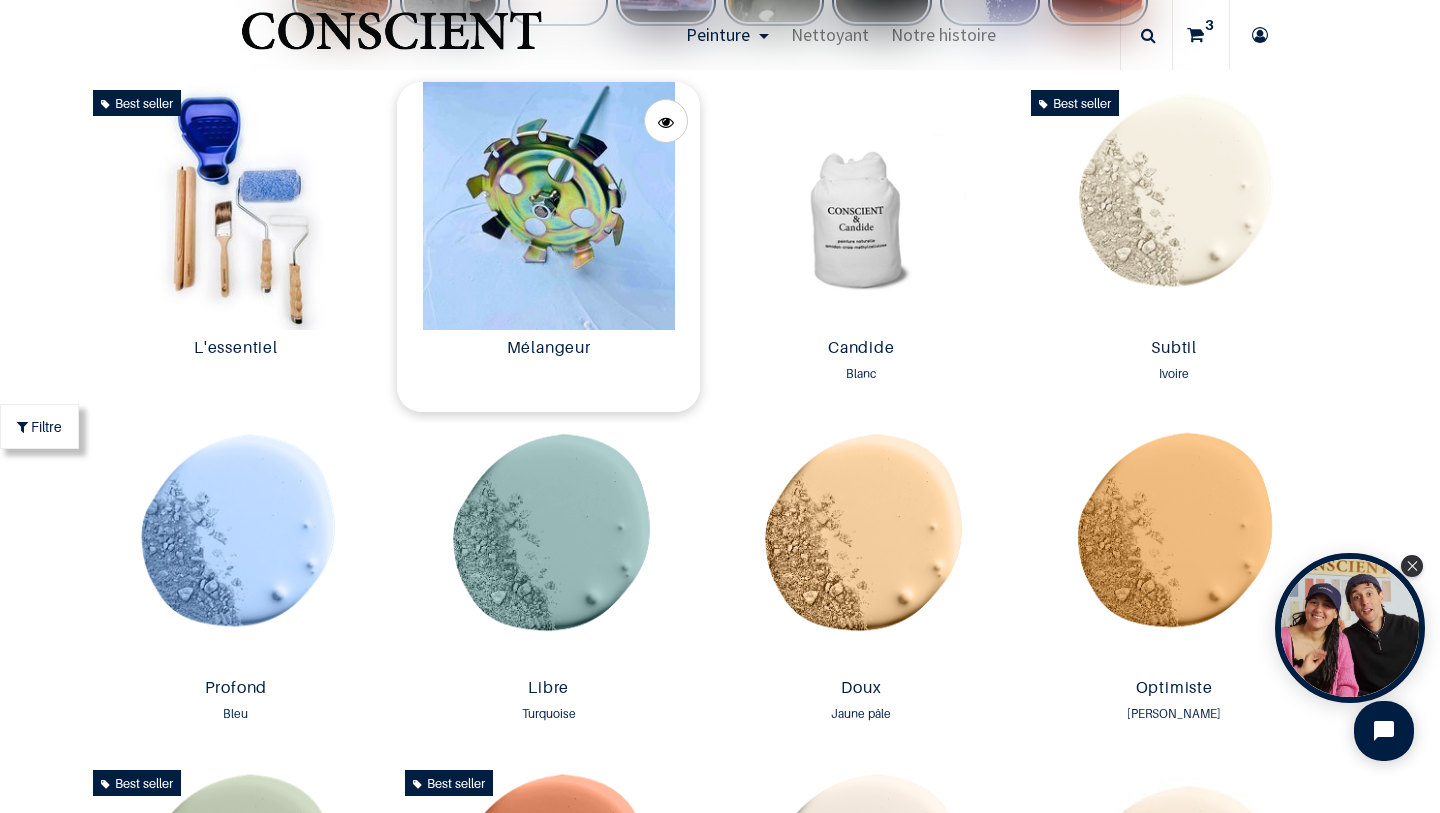 click at bounding box center [548, 206] 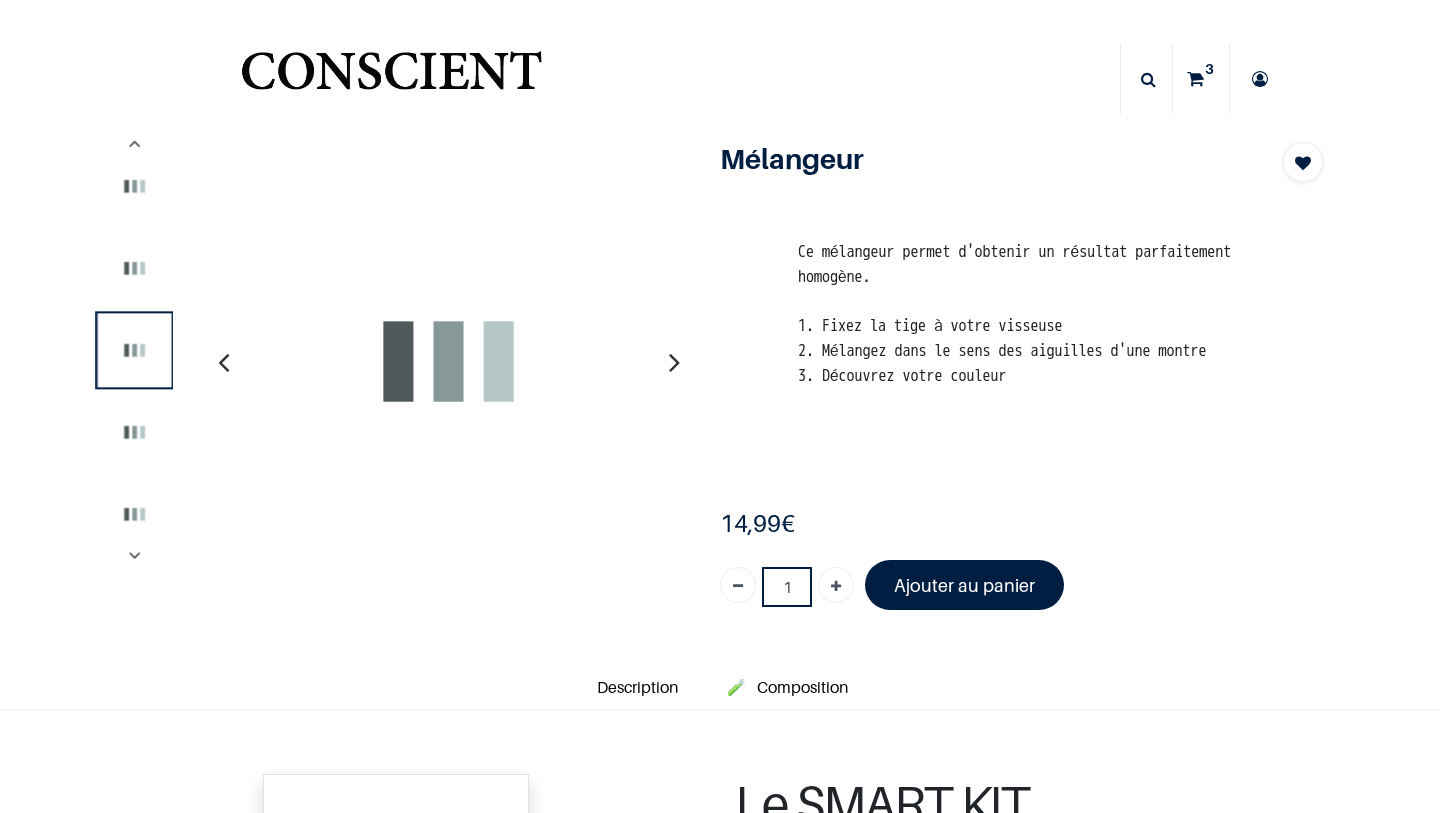 scroll, scrollTop: 0, scrollLeft: 0, axis: both 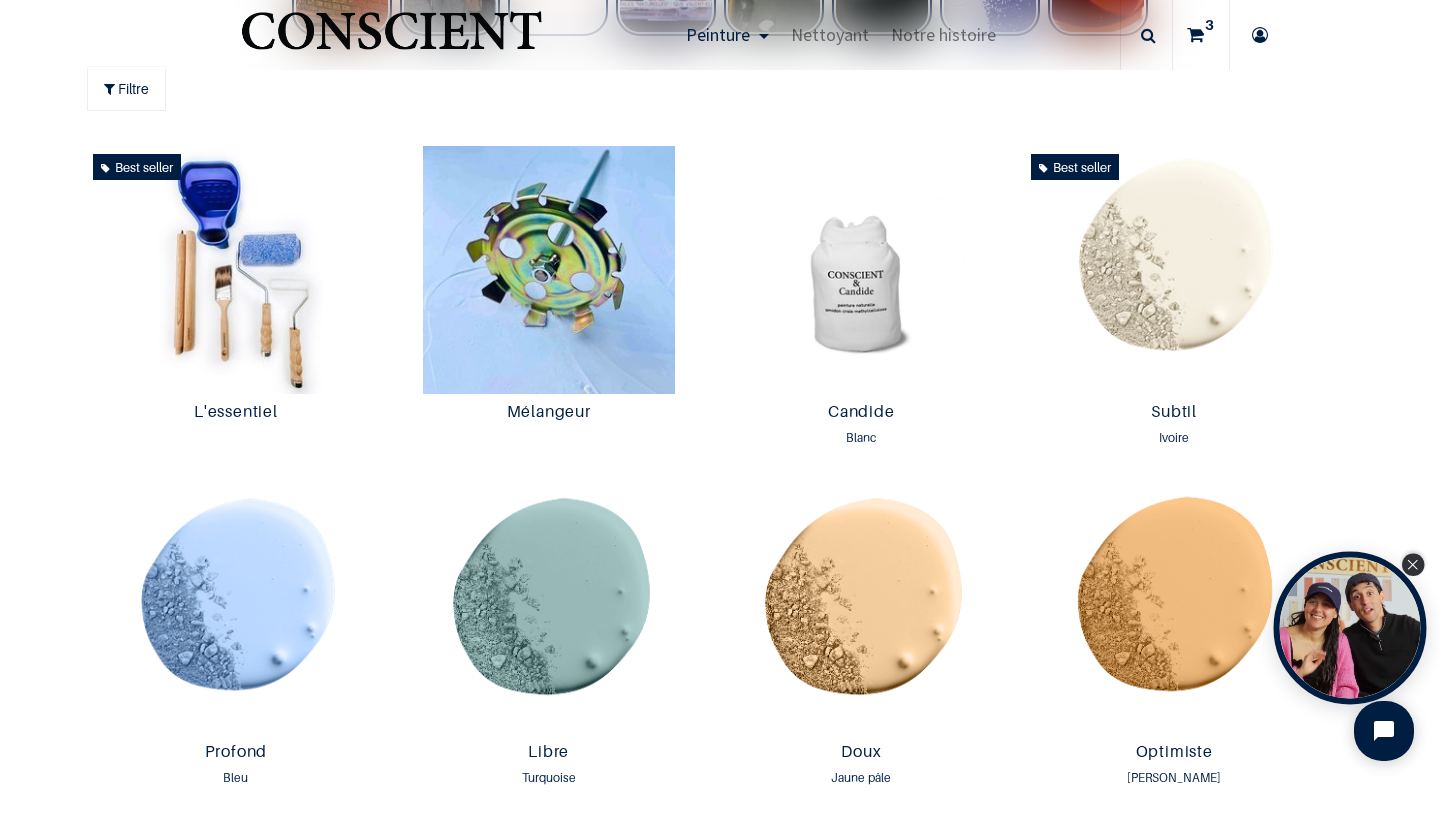 click at bounding box center (1413, 565) 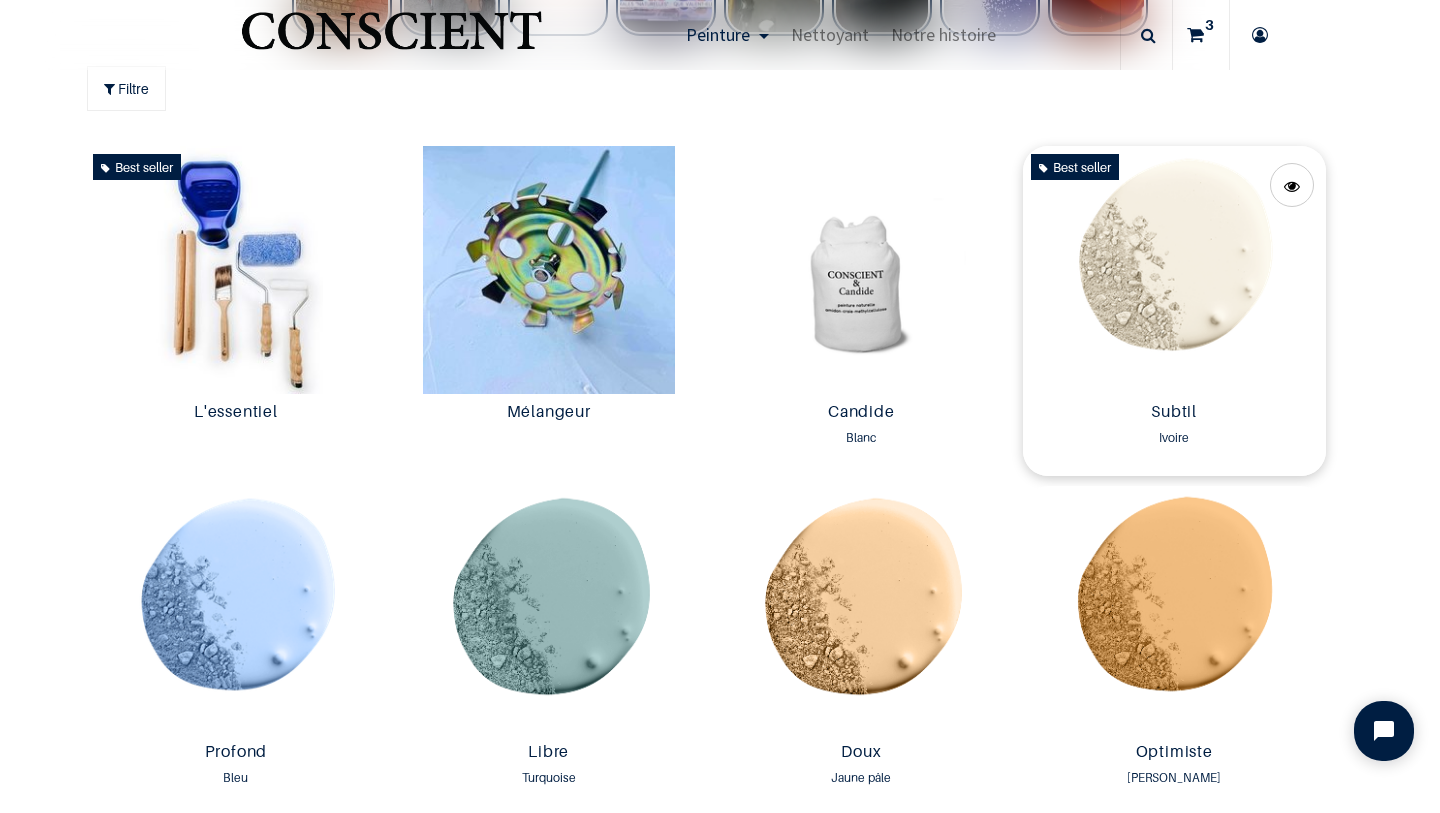 click at bounding box center (1174, 270) 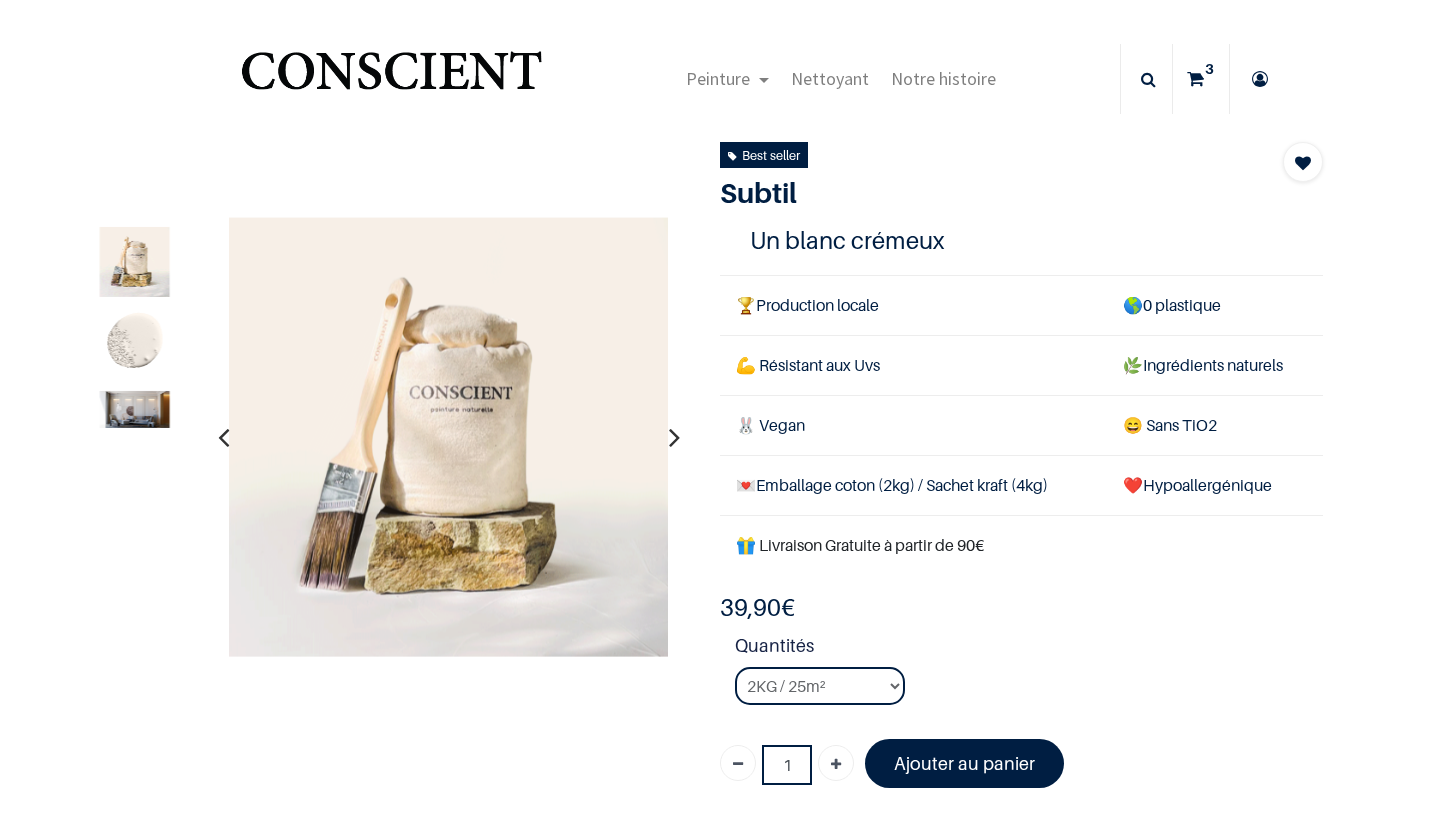 scroll, scrollTop: 0, scrollLeft: 0, axis: both 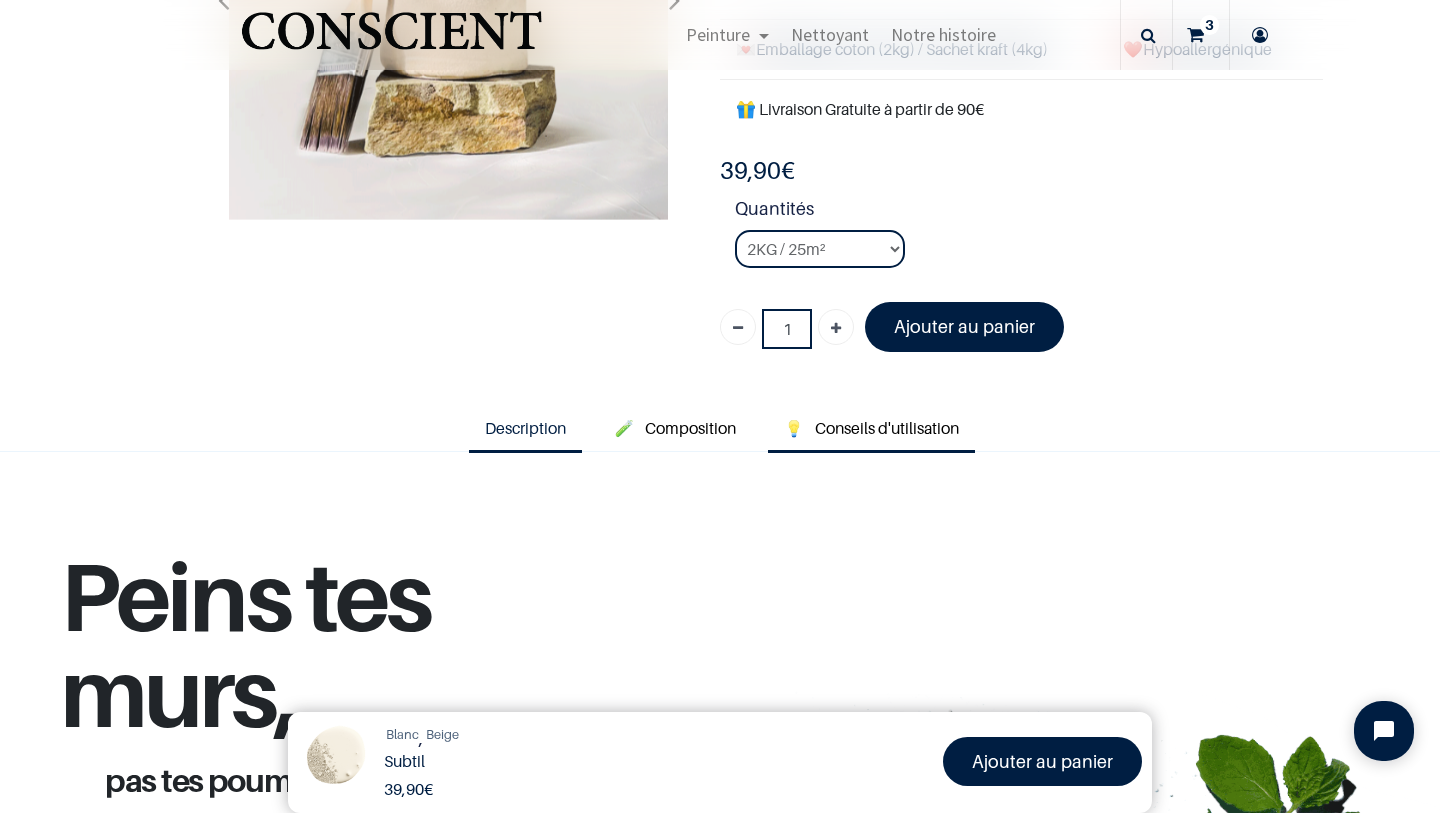 click on "Conseils d'utilisation" at bounding box center [887, 428] 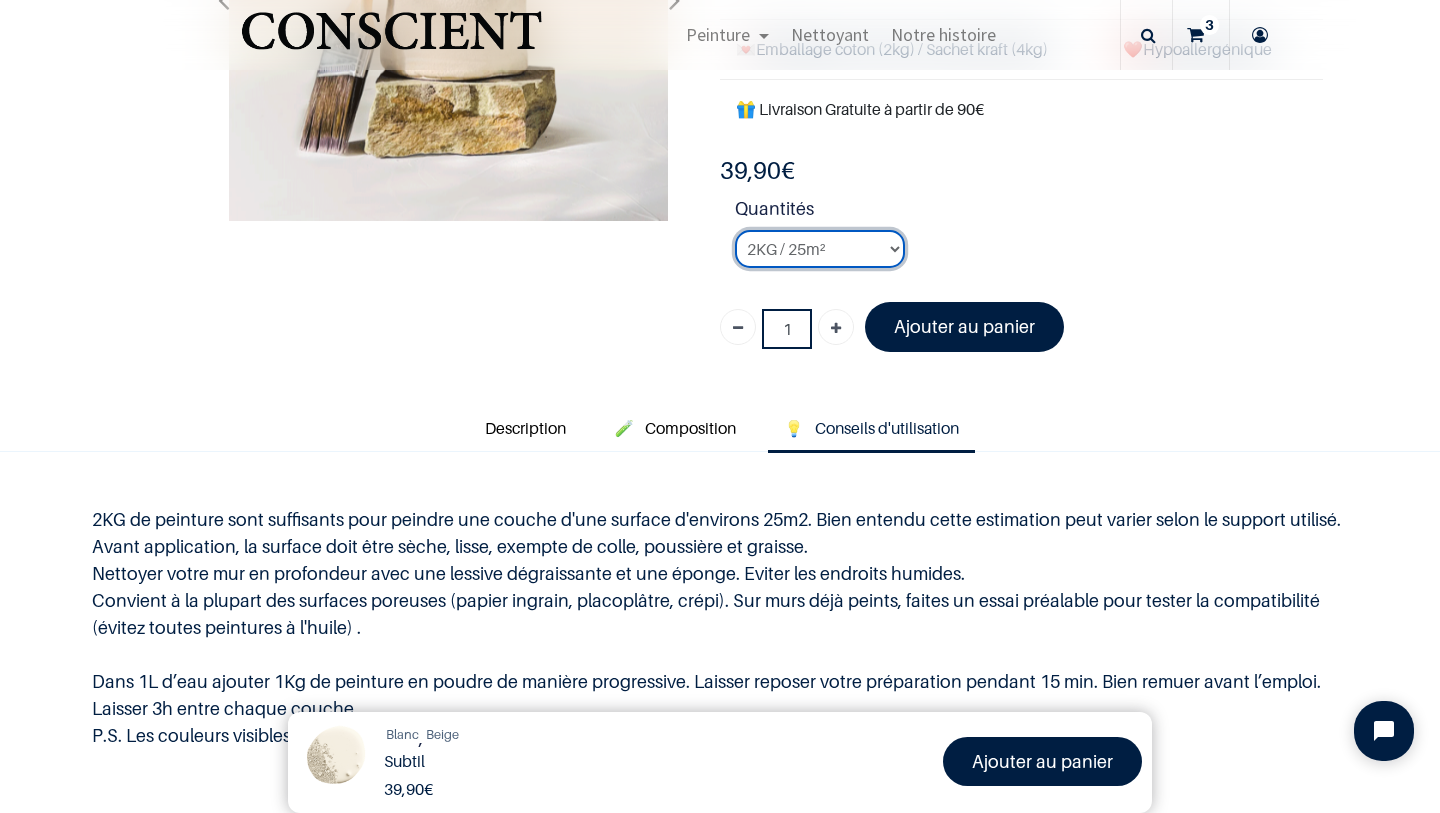 click on "2KG / 25m²
4KG / 50m²
8KG / 100m²
Testeur" at bounding box center (820, 249) 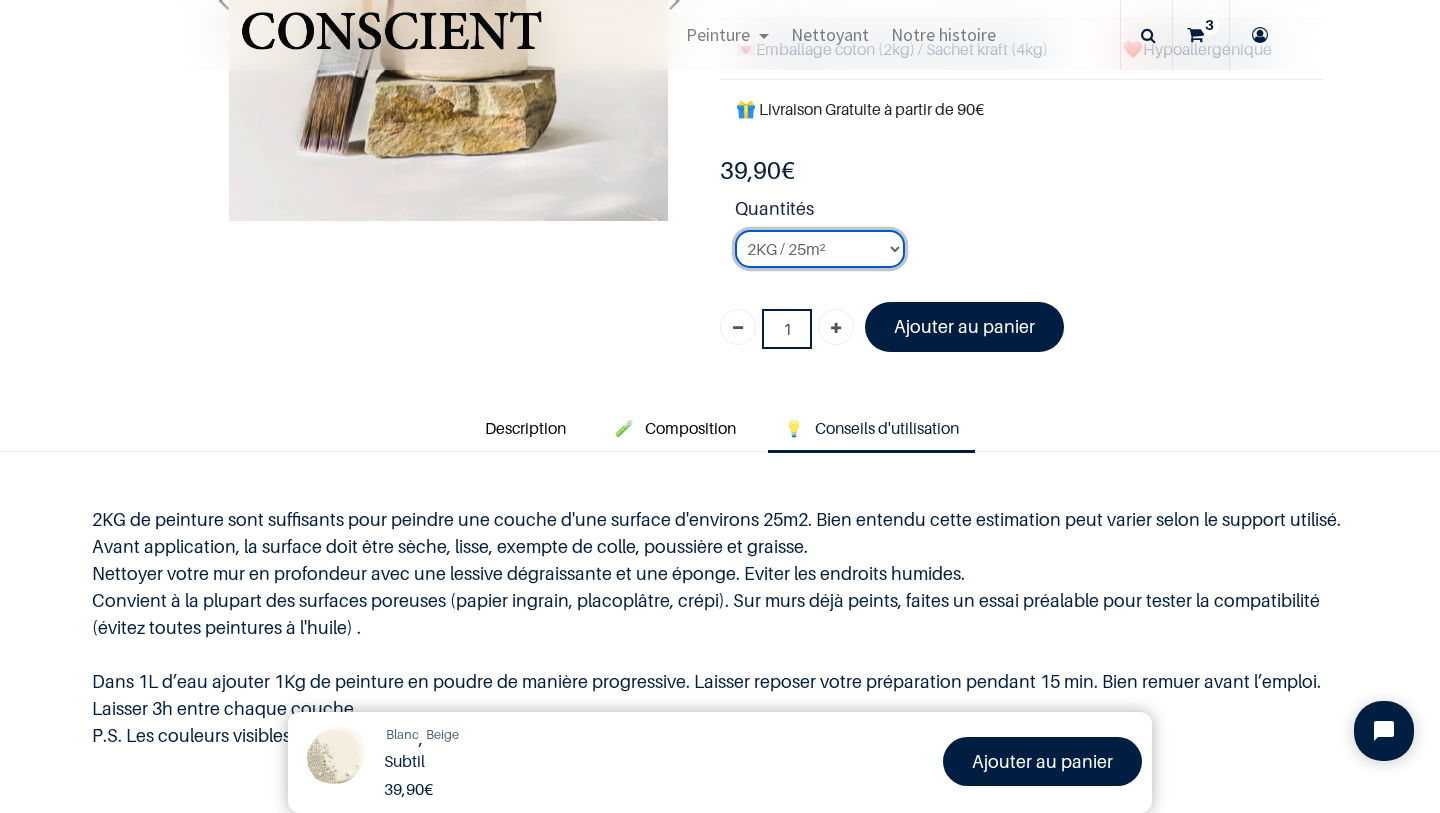 select on "127" 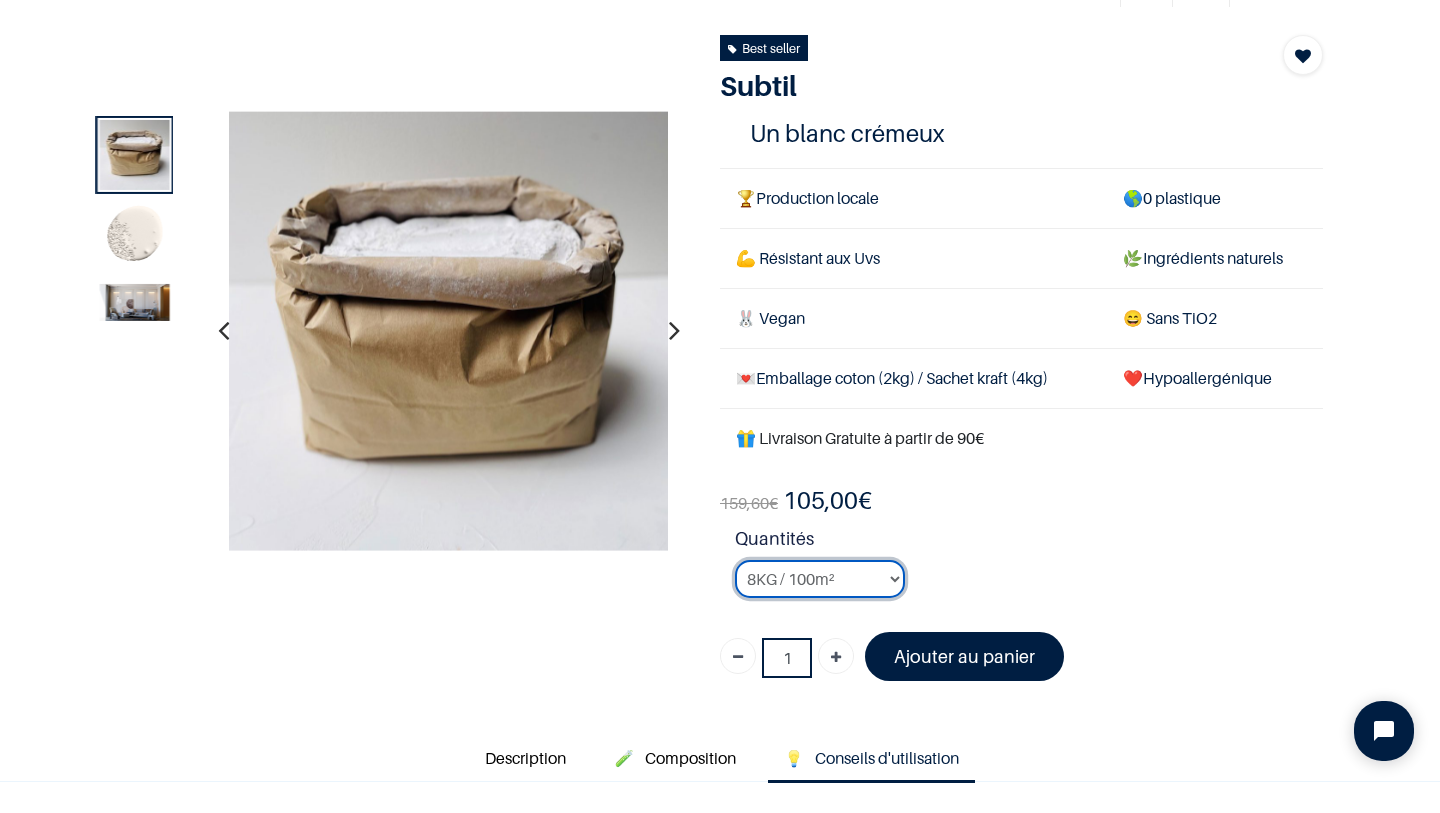 scroll, scrollTop: 93, scrollLeft: 0, axis: vertical 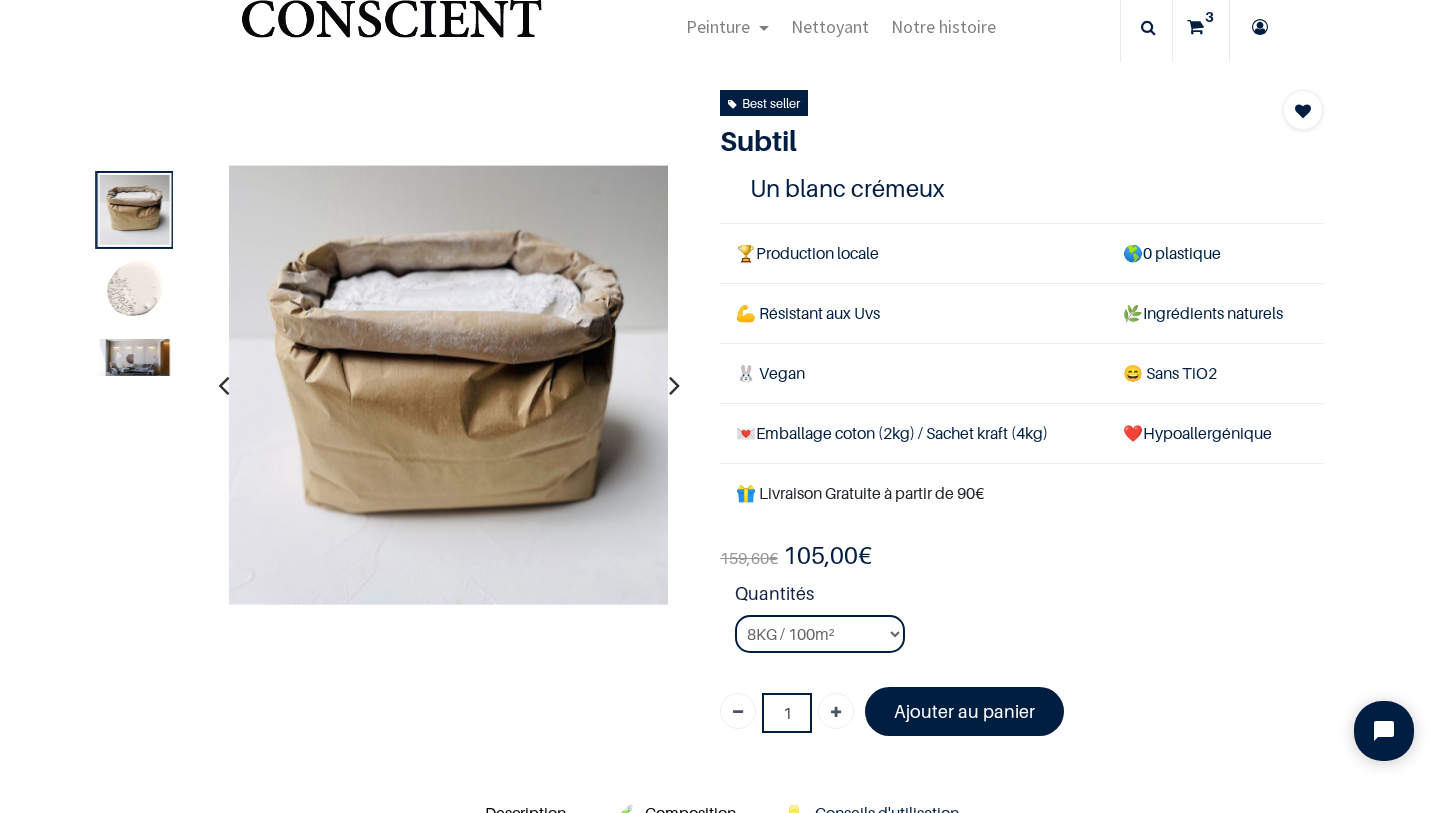 click at bounding box center (135, 357) 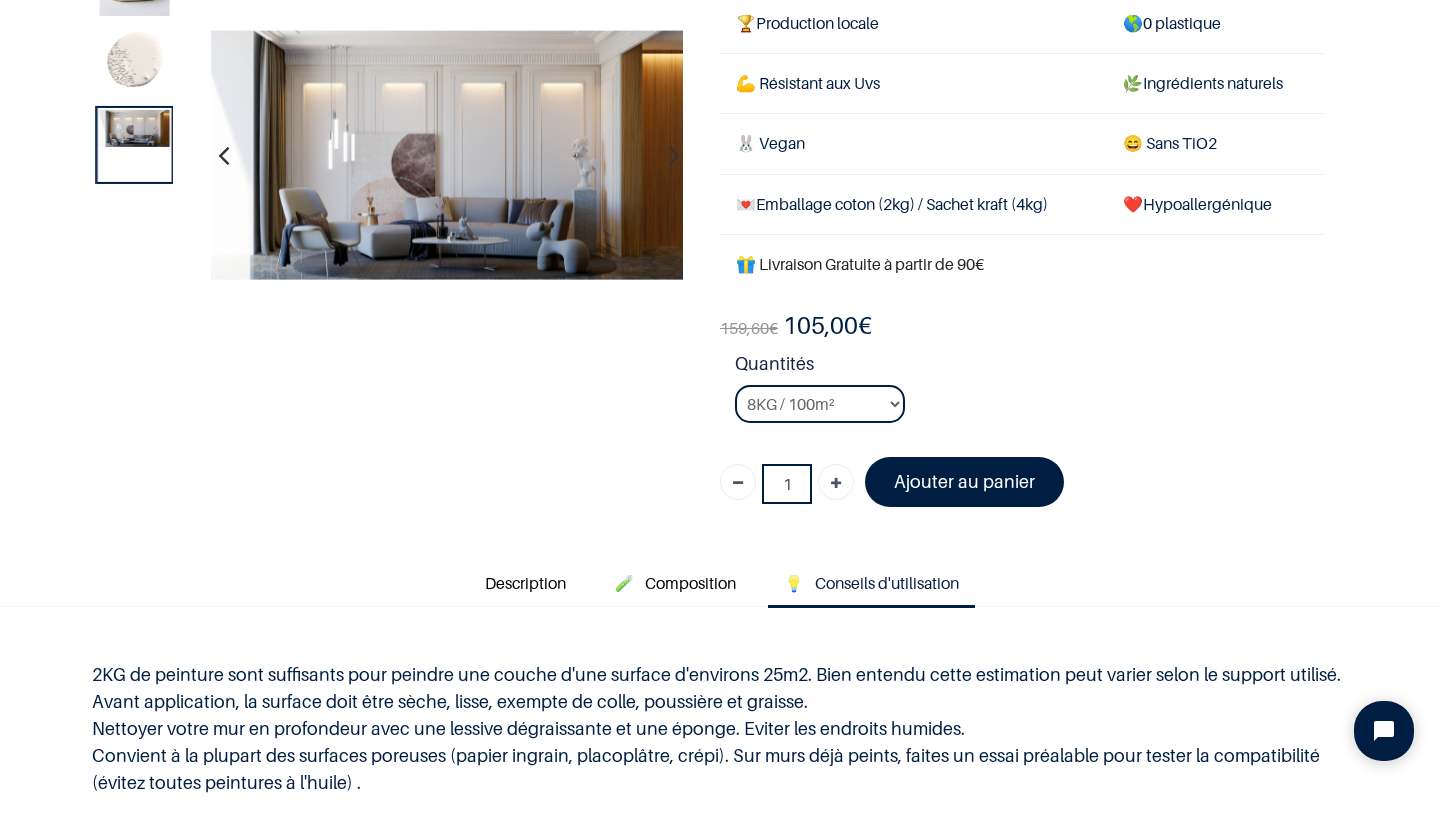 scroll, scrollTop: 167, scrollLeft: 0, axis: vertical 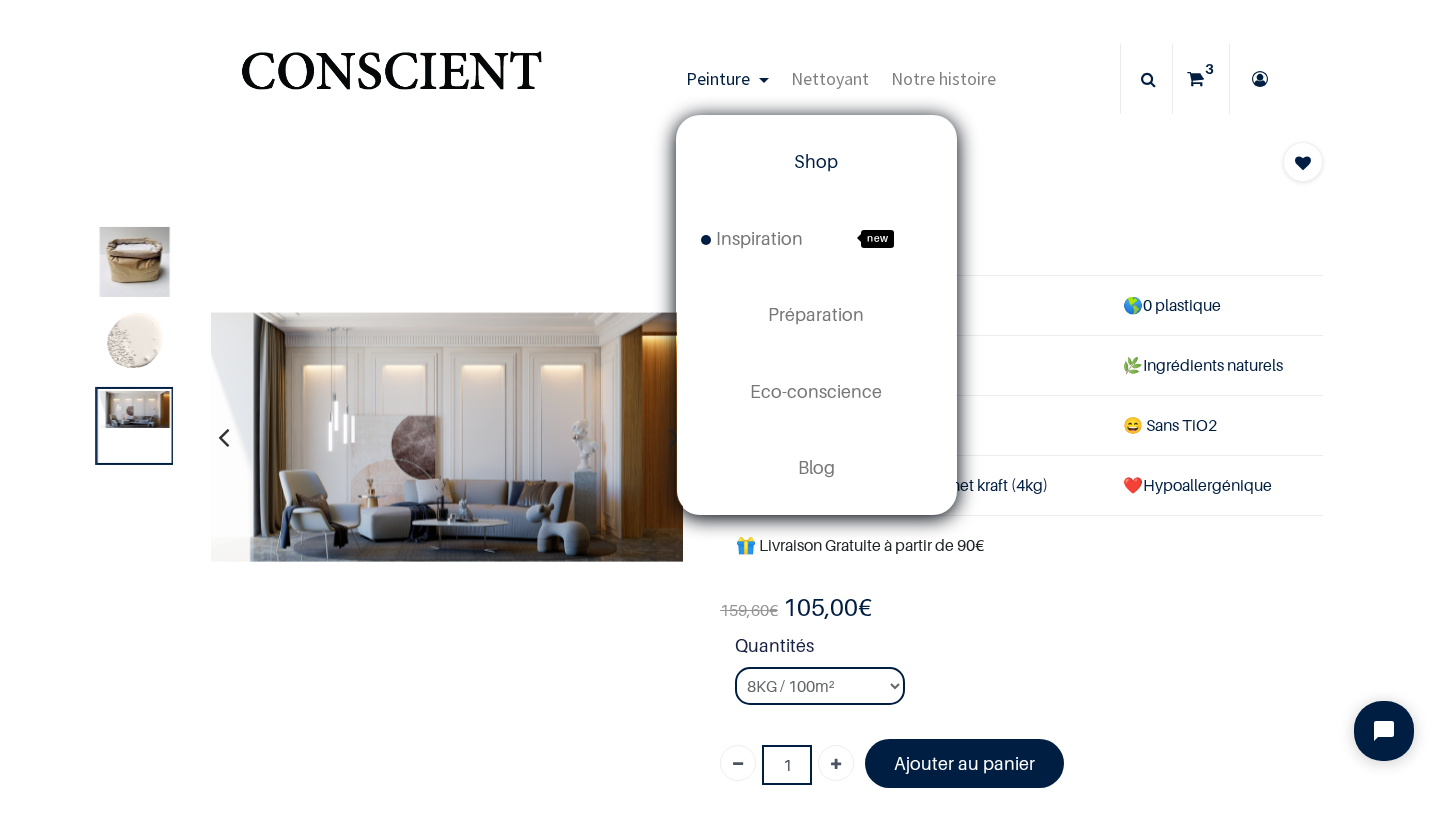 click on "Shop" at bounding box center (816, 162) 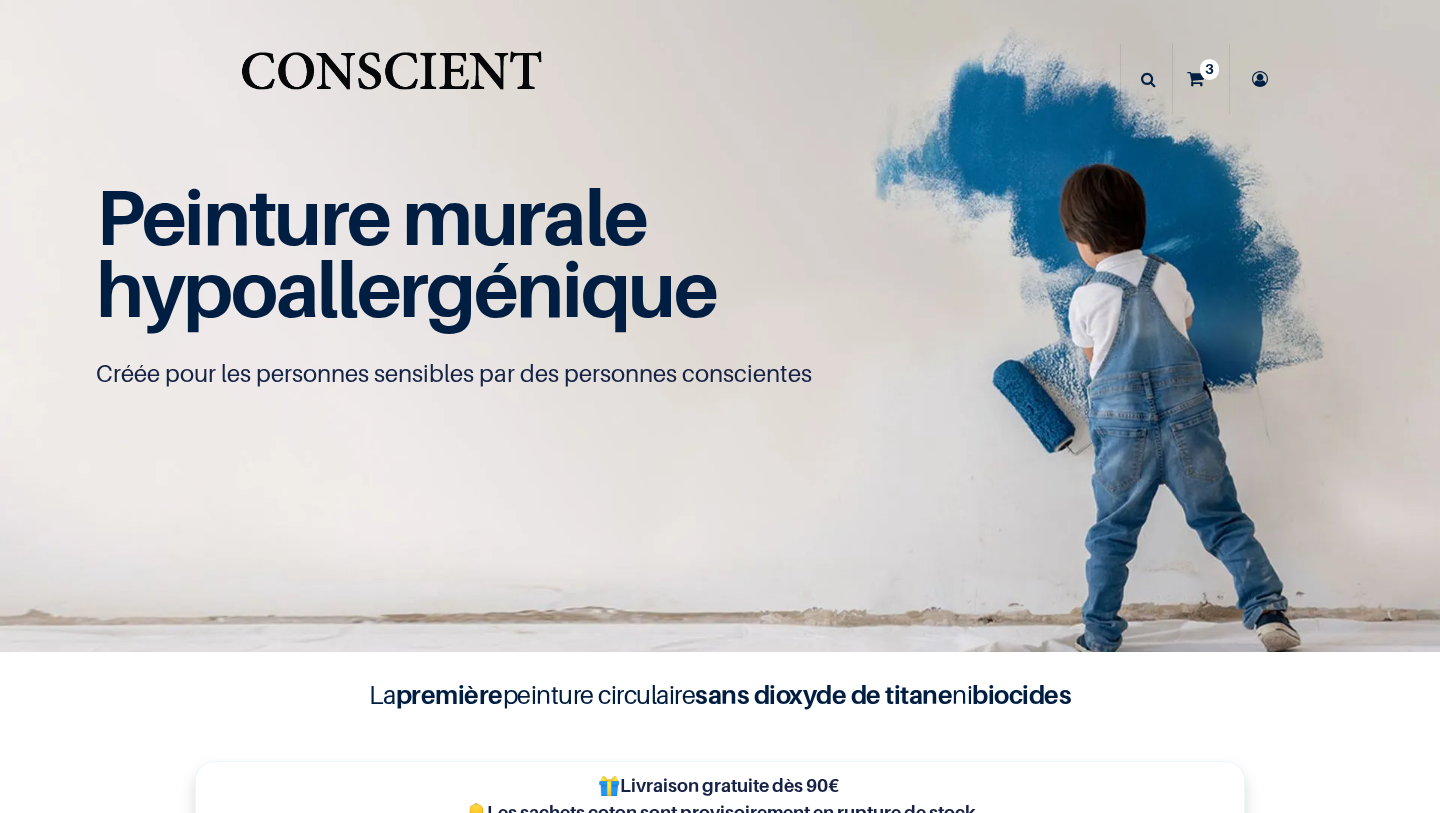 scroll, scrollTop: 0, scrollLeft: 0, axis: both 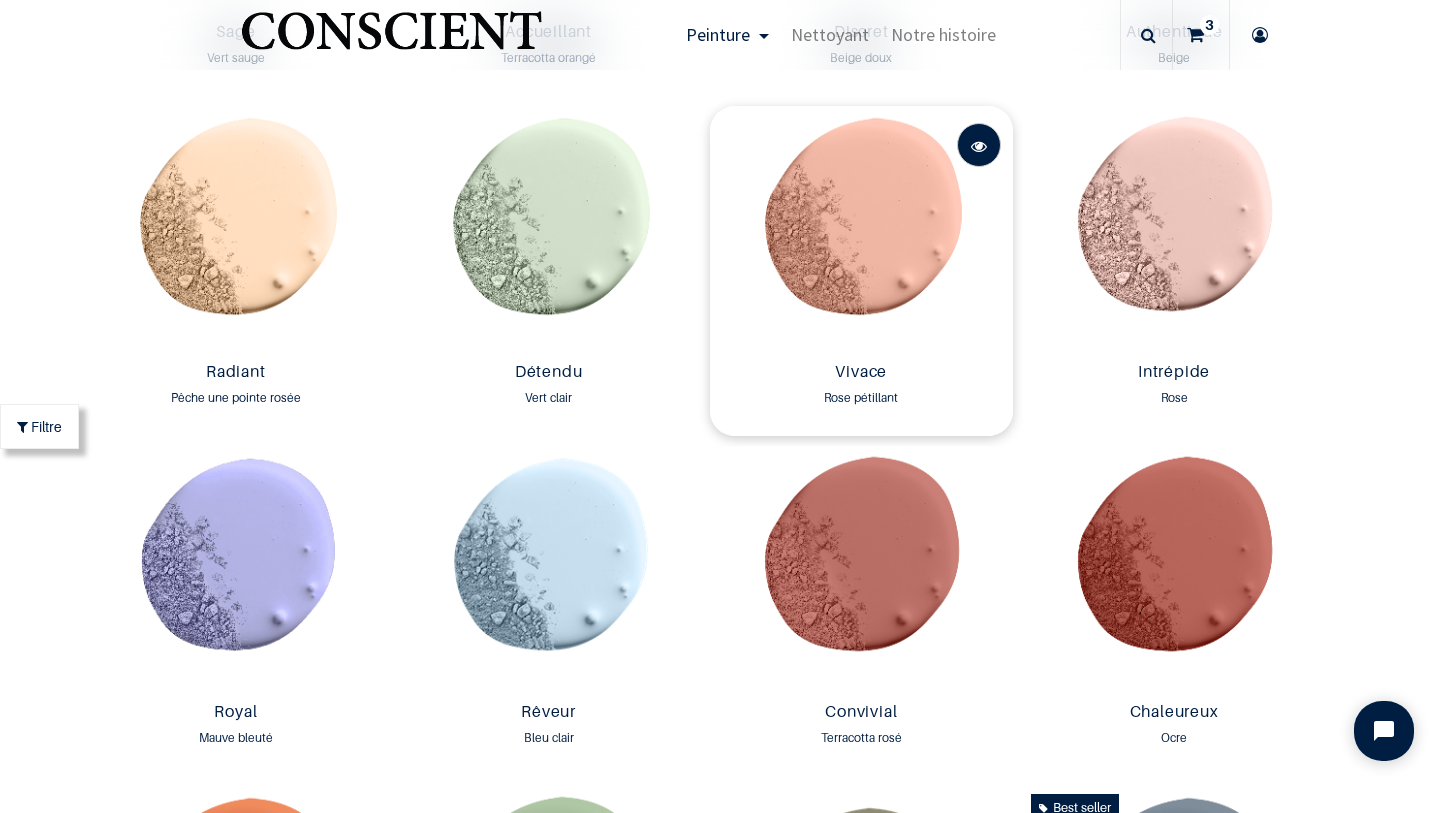 click at bounding box center (979, 146) 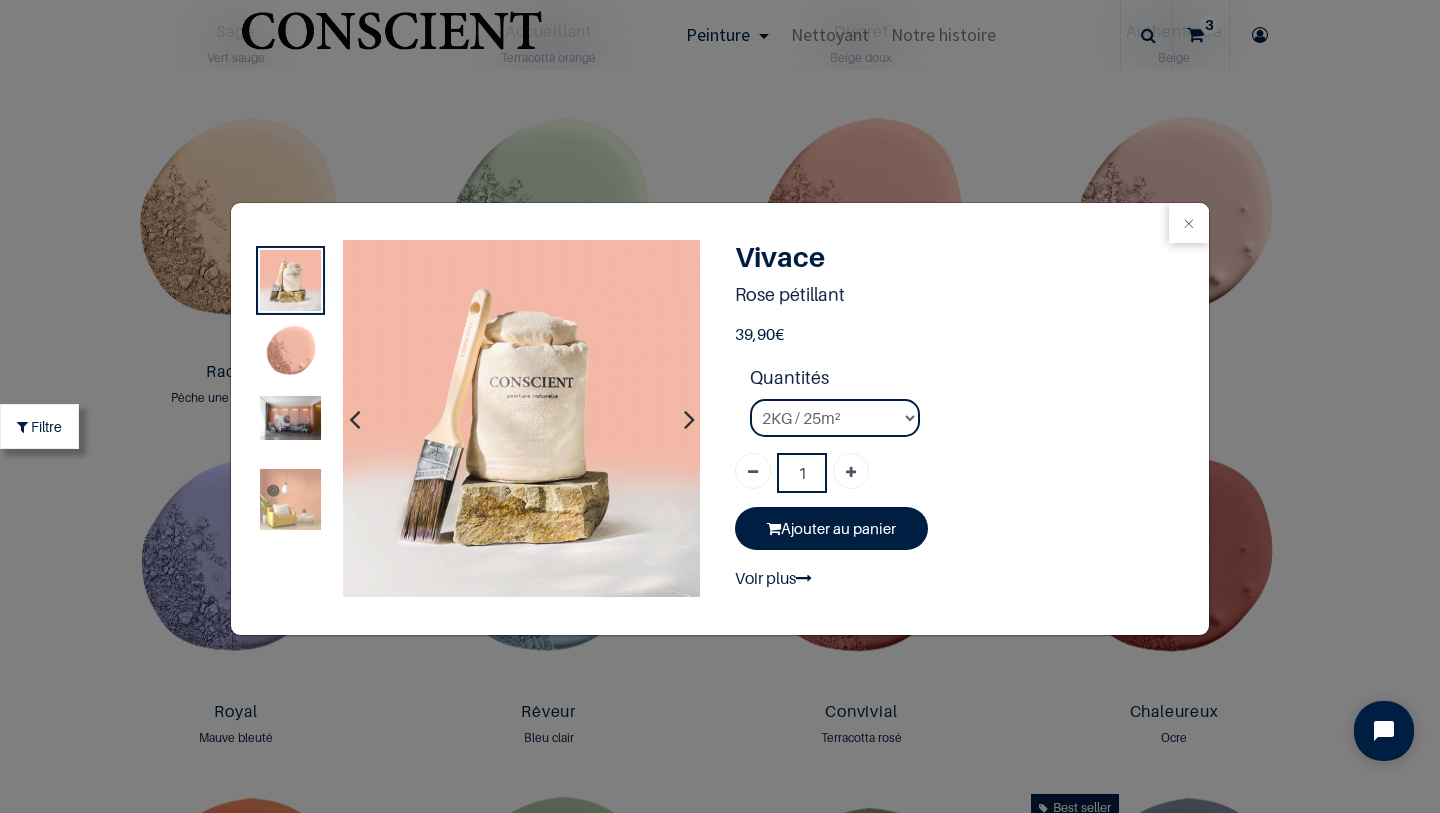 click at bounding box center [290, 418] 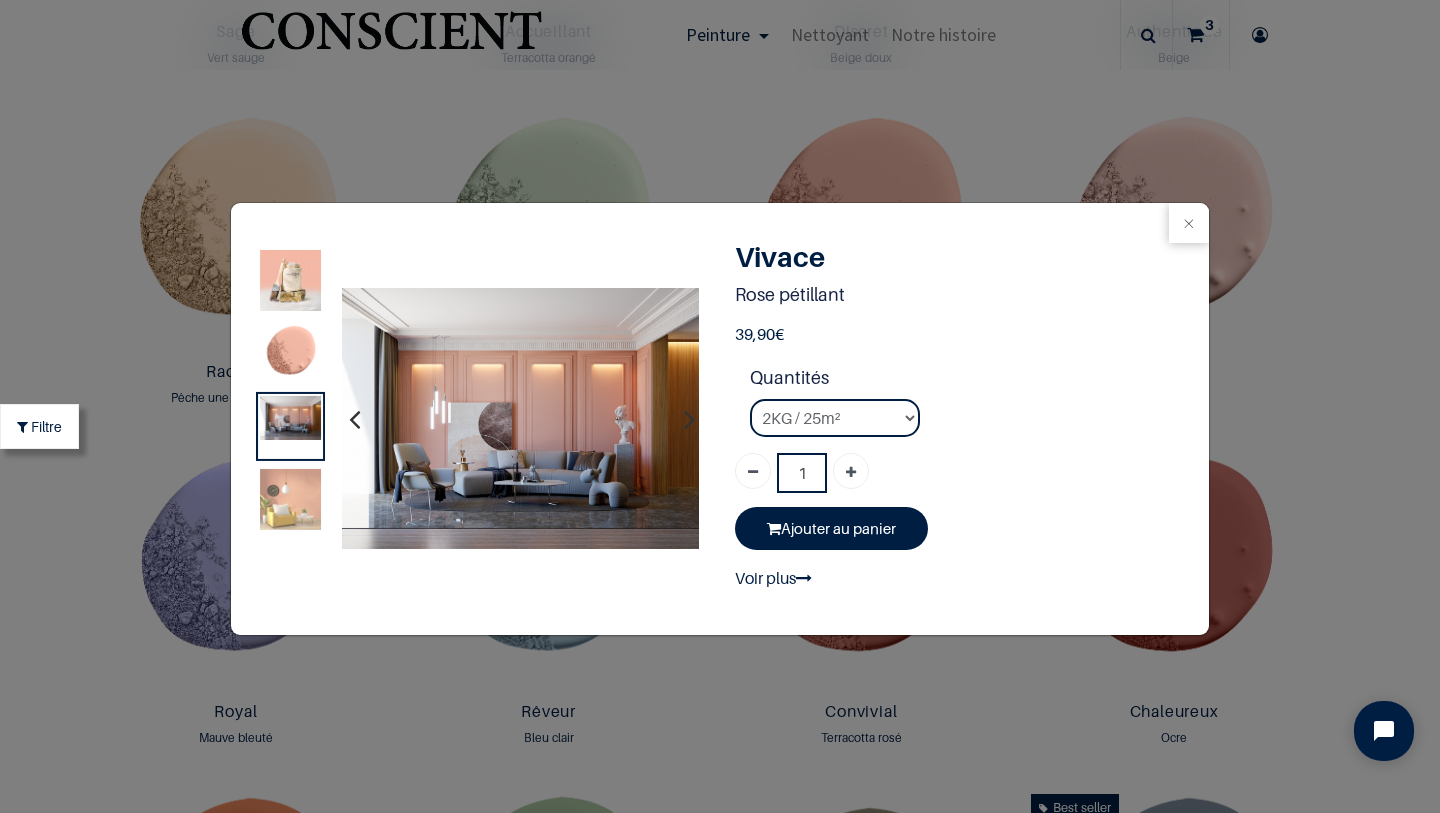 click at bounding box center (290, 352) 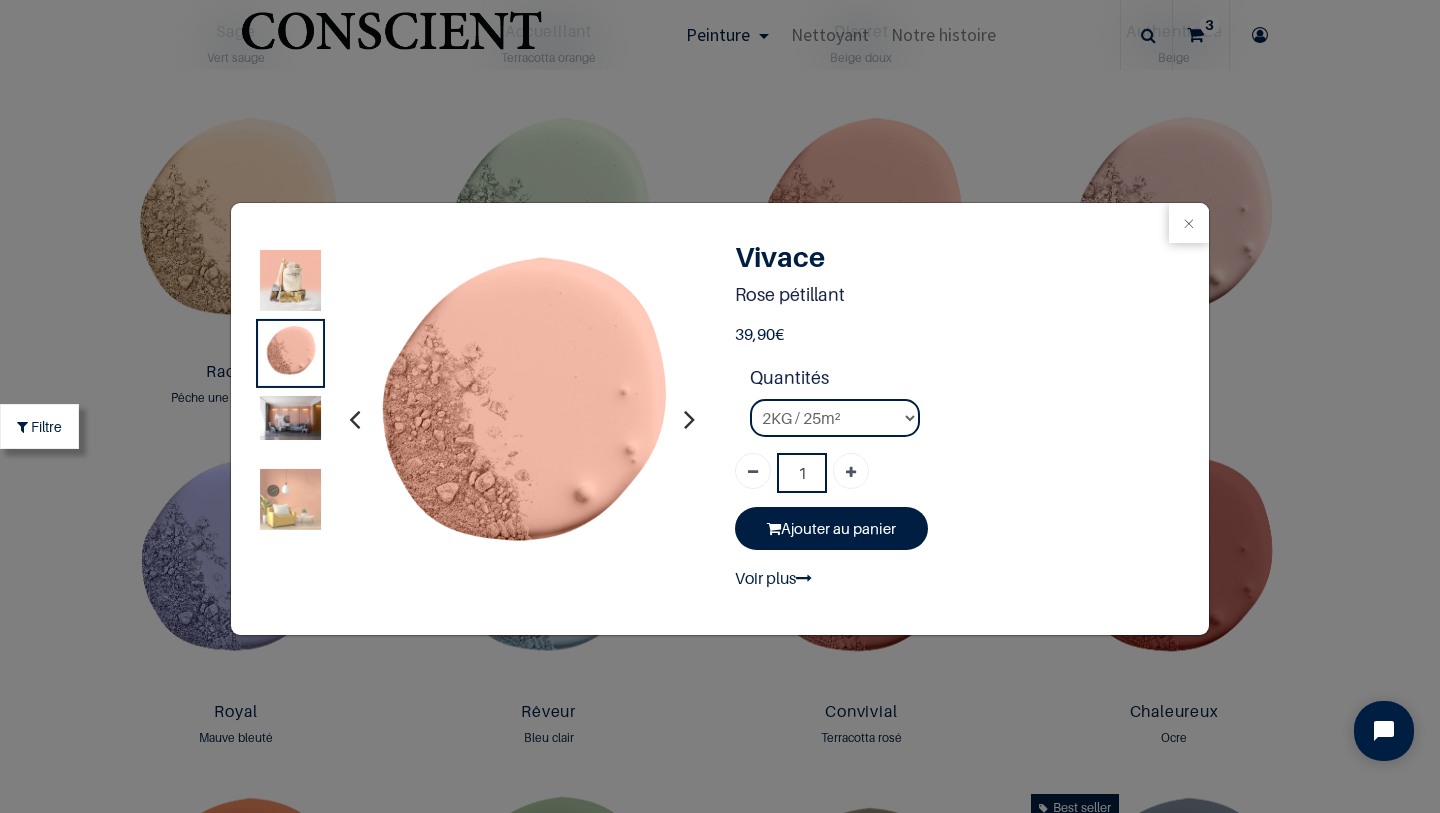 click at bounding box center [290, 499] 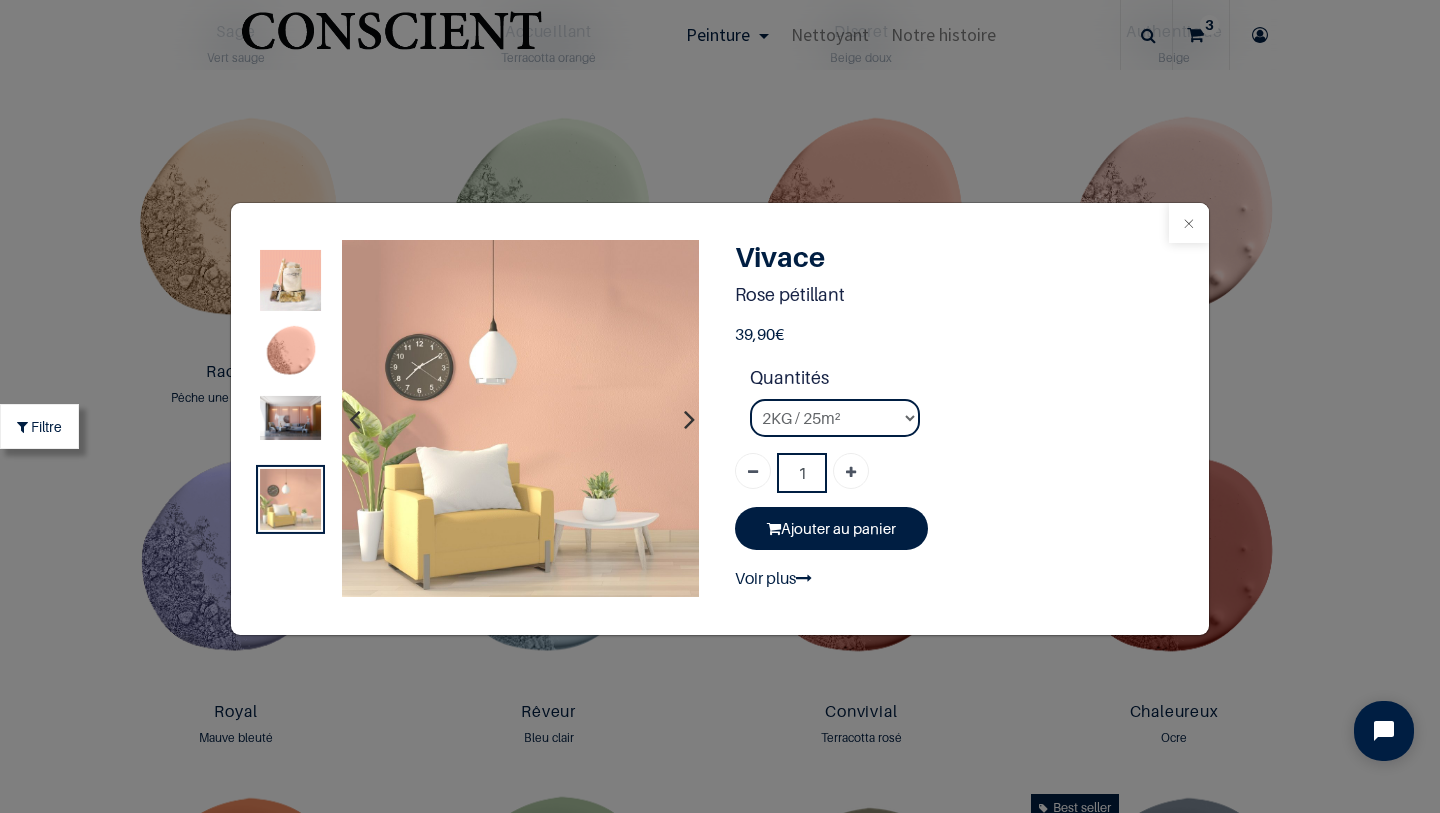 click at bounding box center [1189, 223] 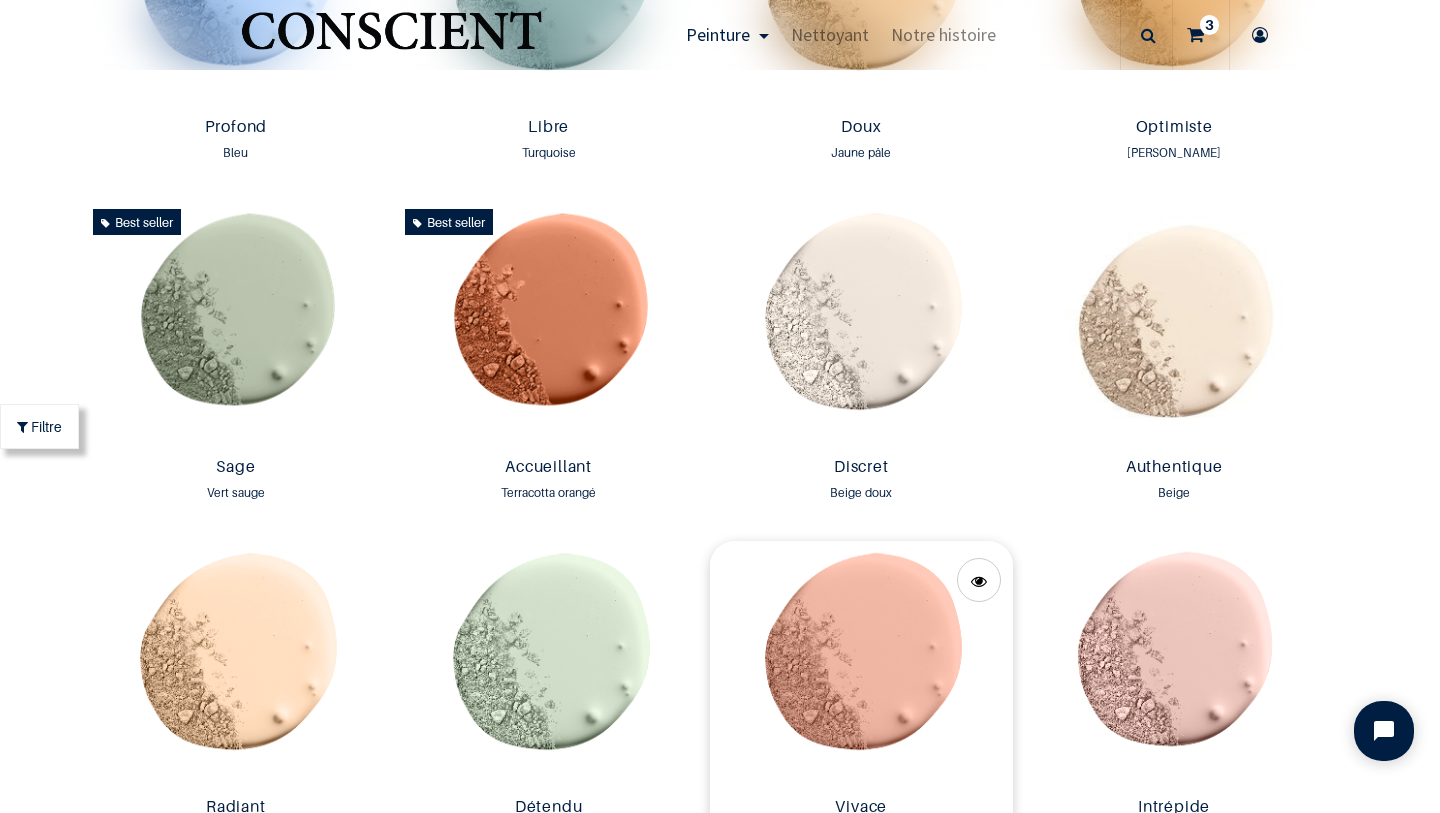 scroll, scrollTop: 1574, scrollLeft: 0, axis: vertical 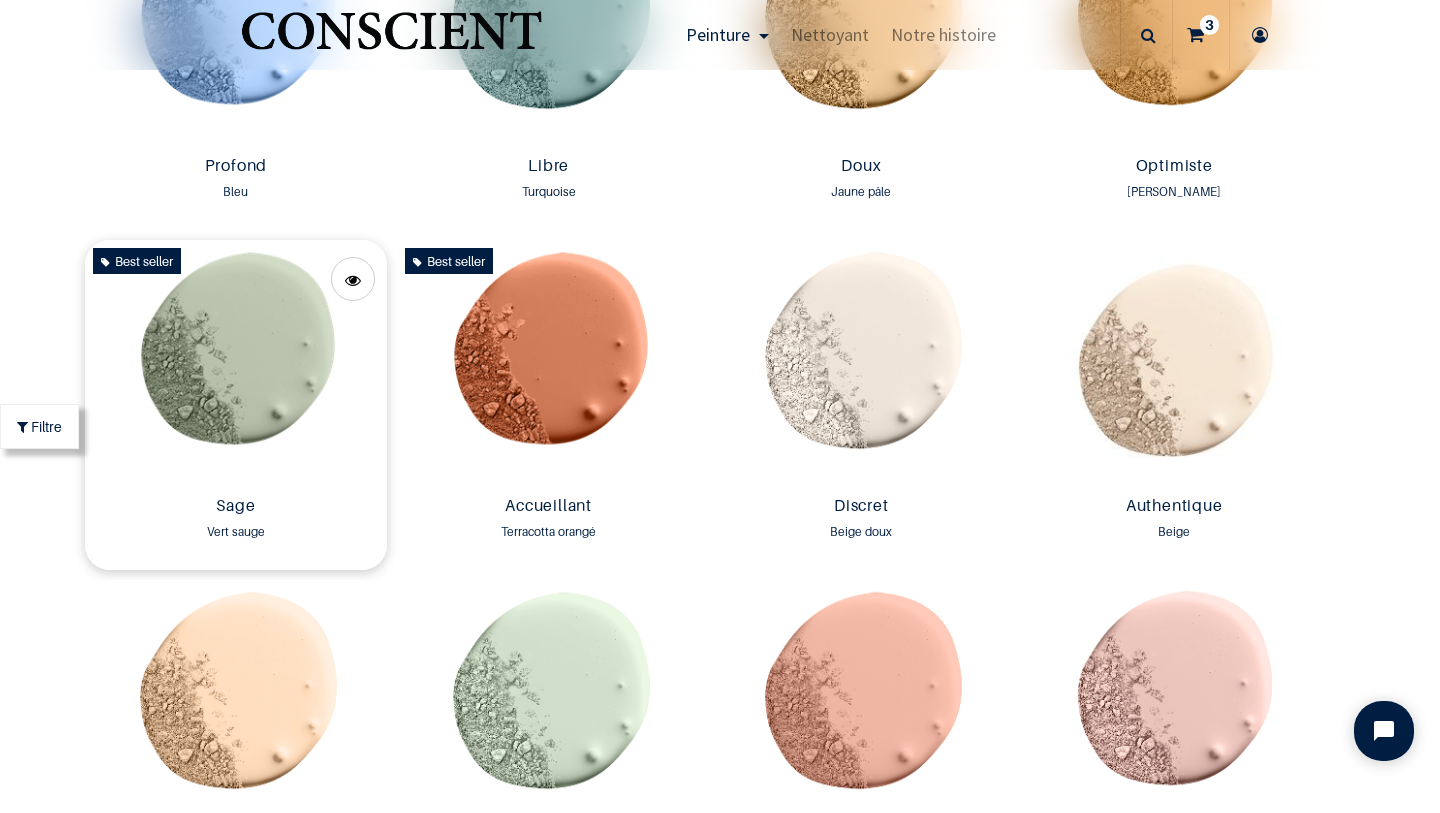 click at bounding box center (236, 364) 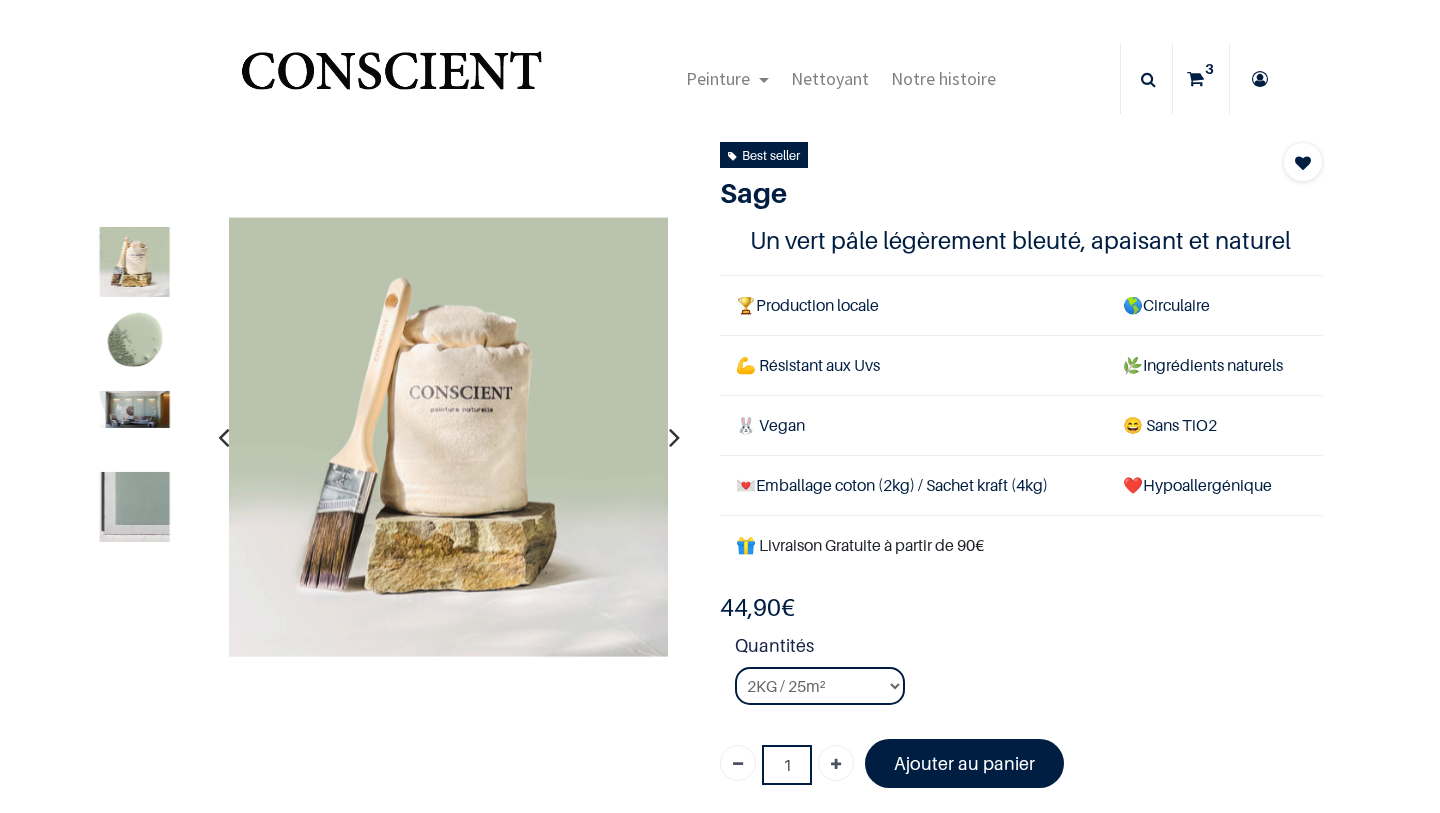 scroll, scrollTop: 0, scrollLeft: 0, axis: both 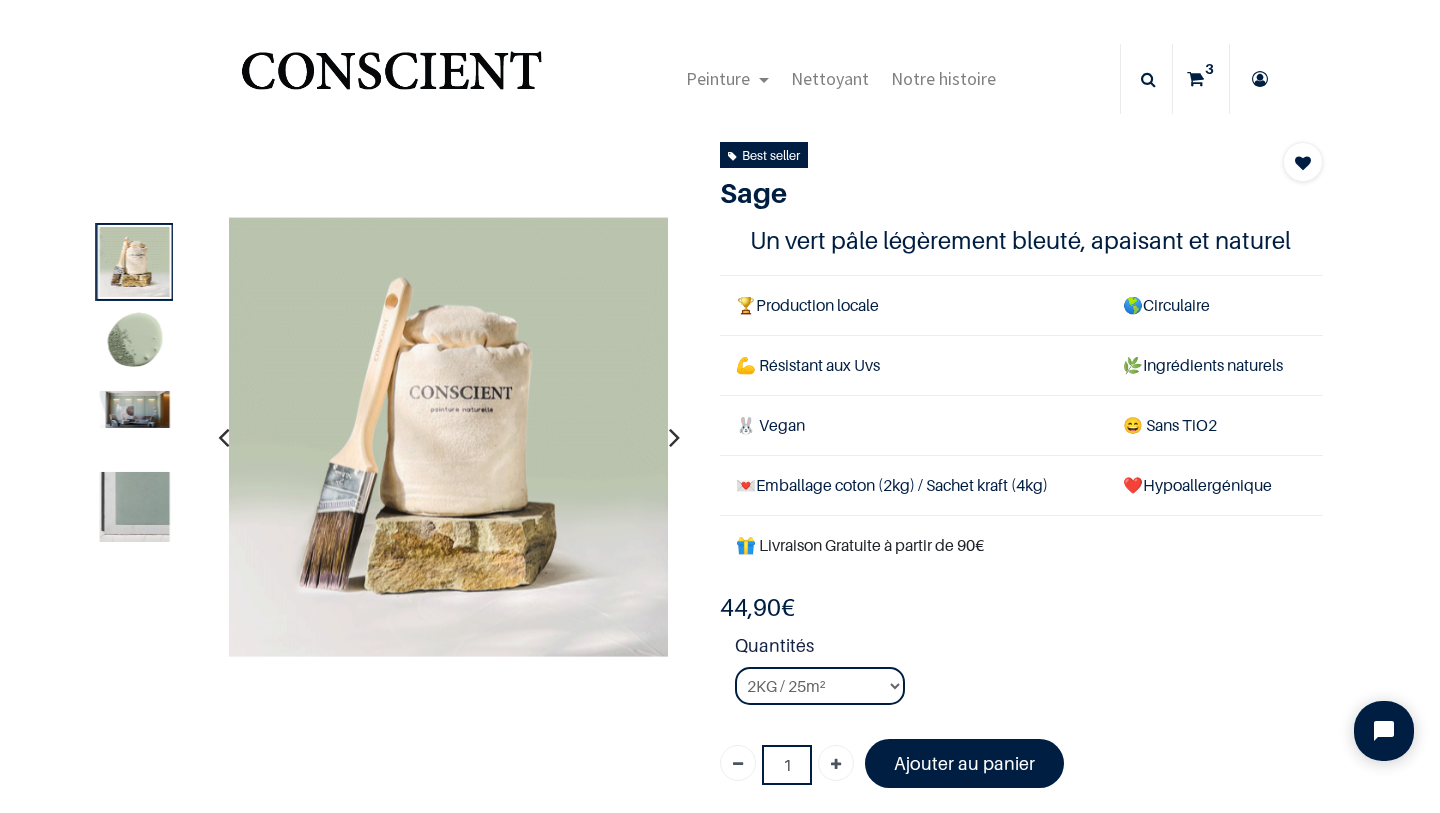 click at bounding box center (135, 508) 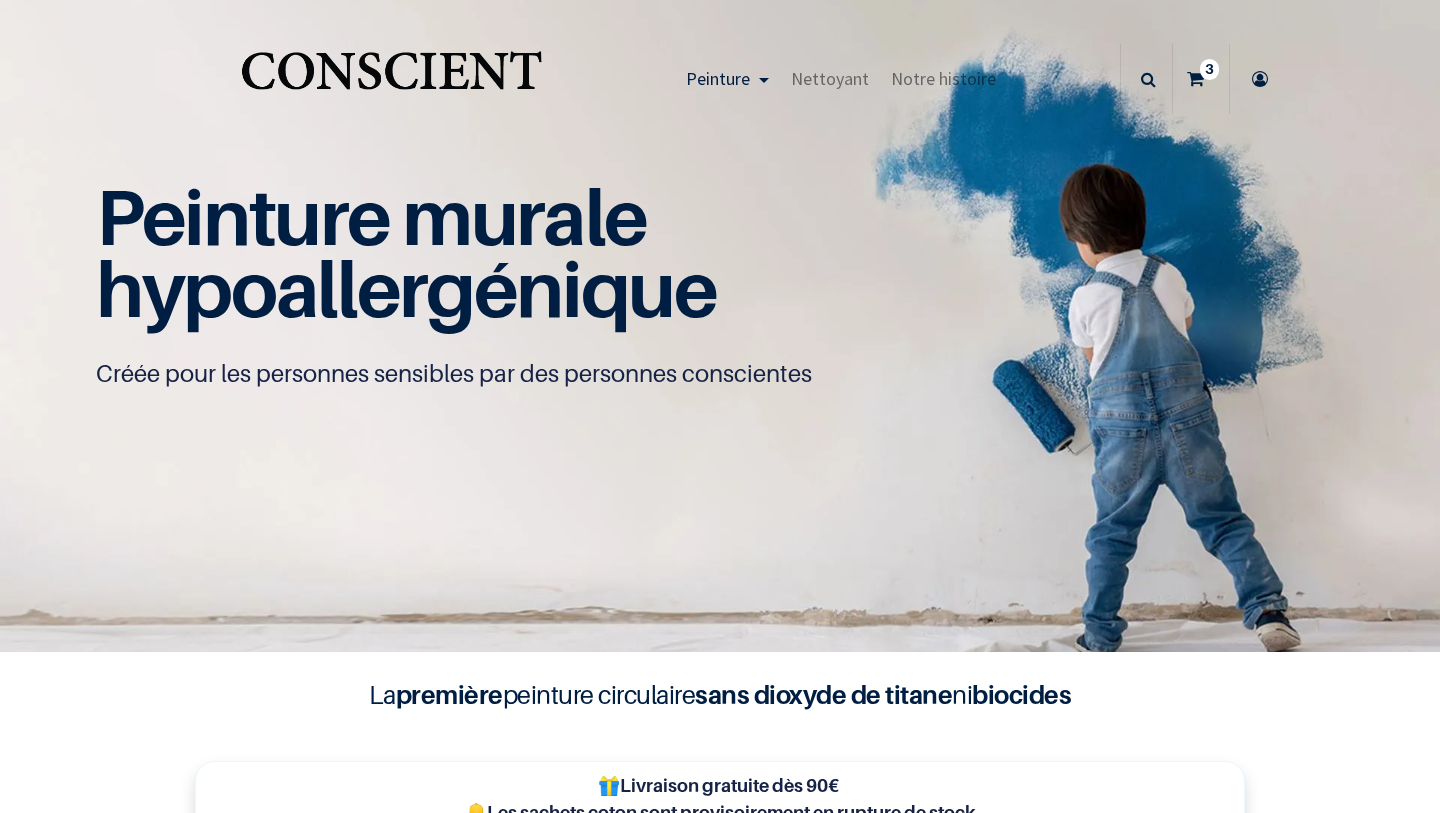 scroll, scrollTop: 0, scrollLeft: 0, axis: both 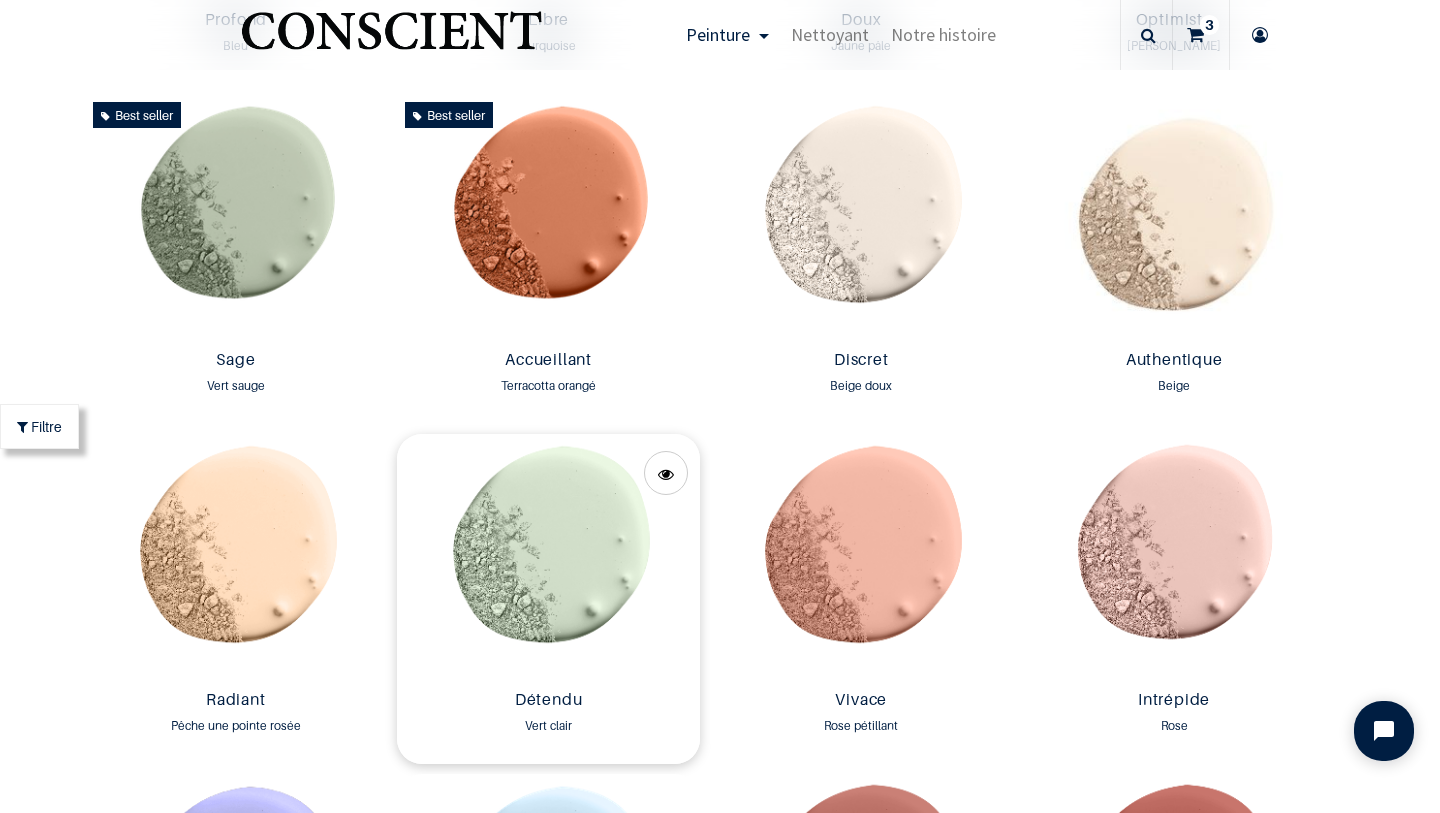click at bounding box center (548, 558) 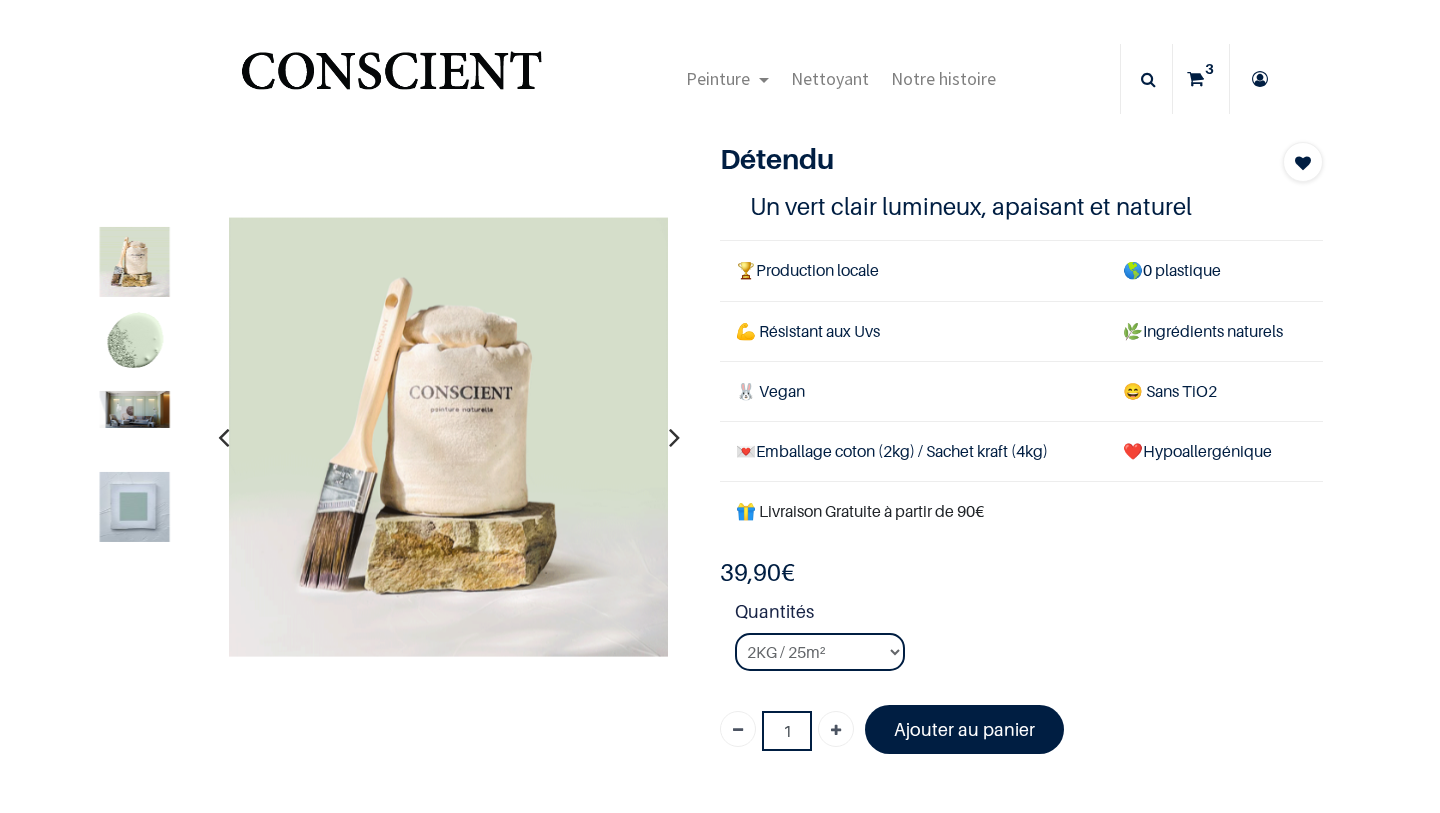 scroll, scrollTop: 0, scrollLeft: 0, axis: both 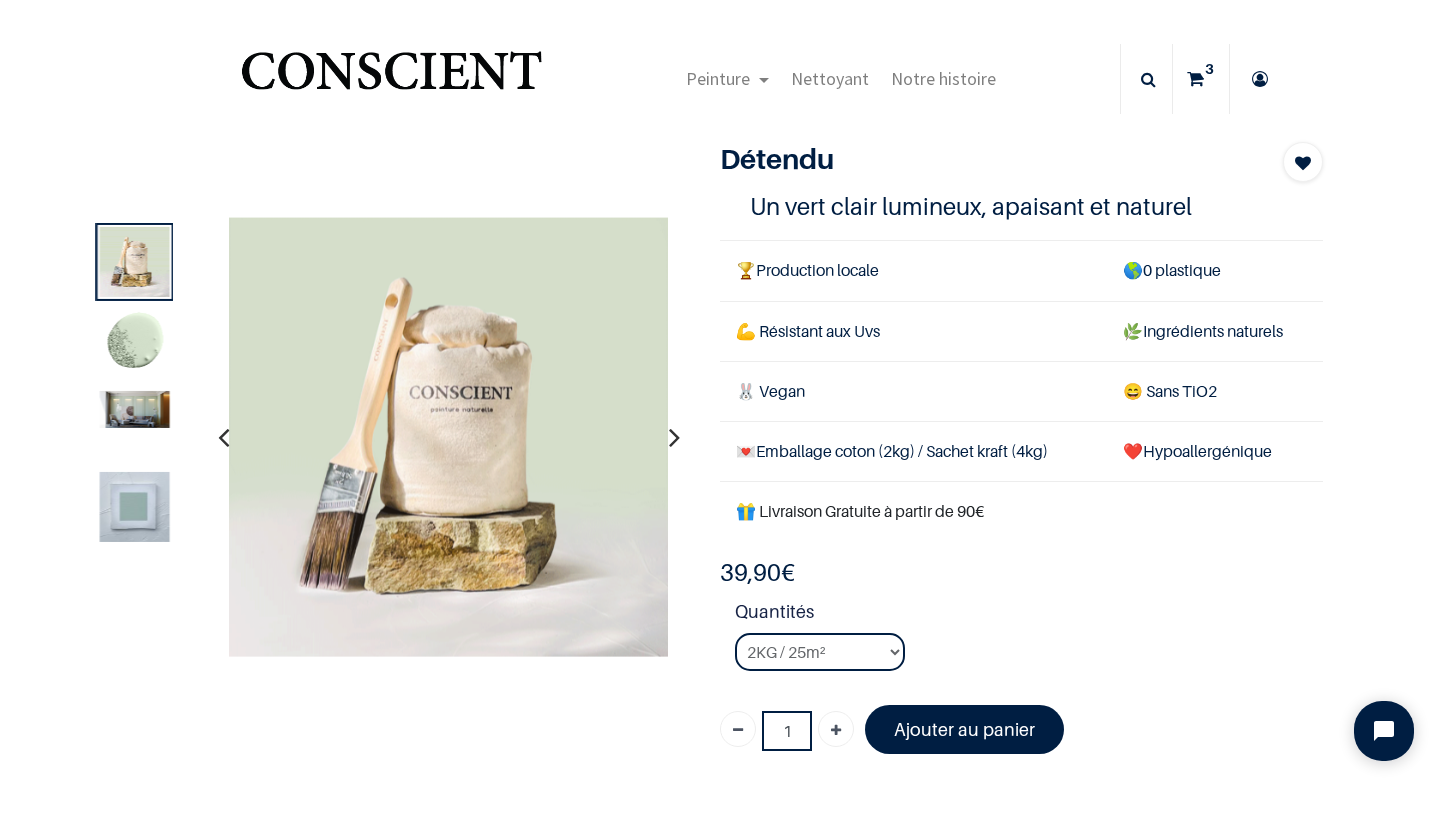 click at bounding box center (135, 409) 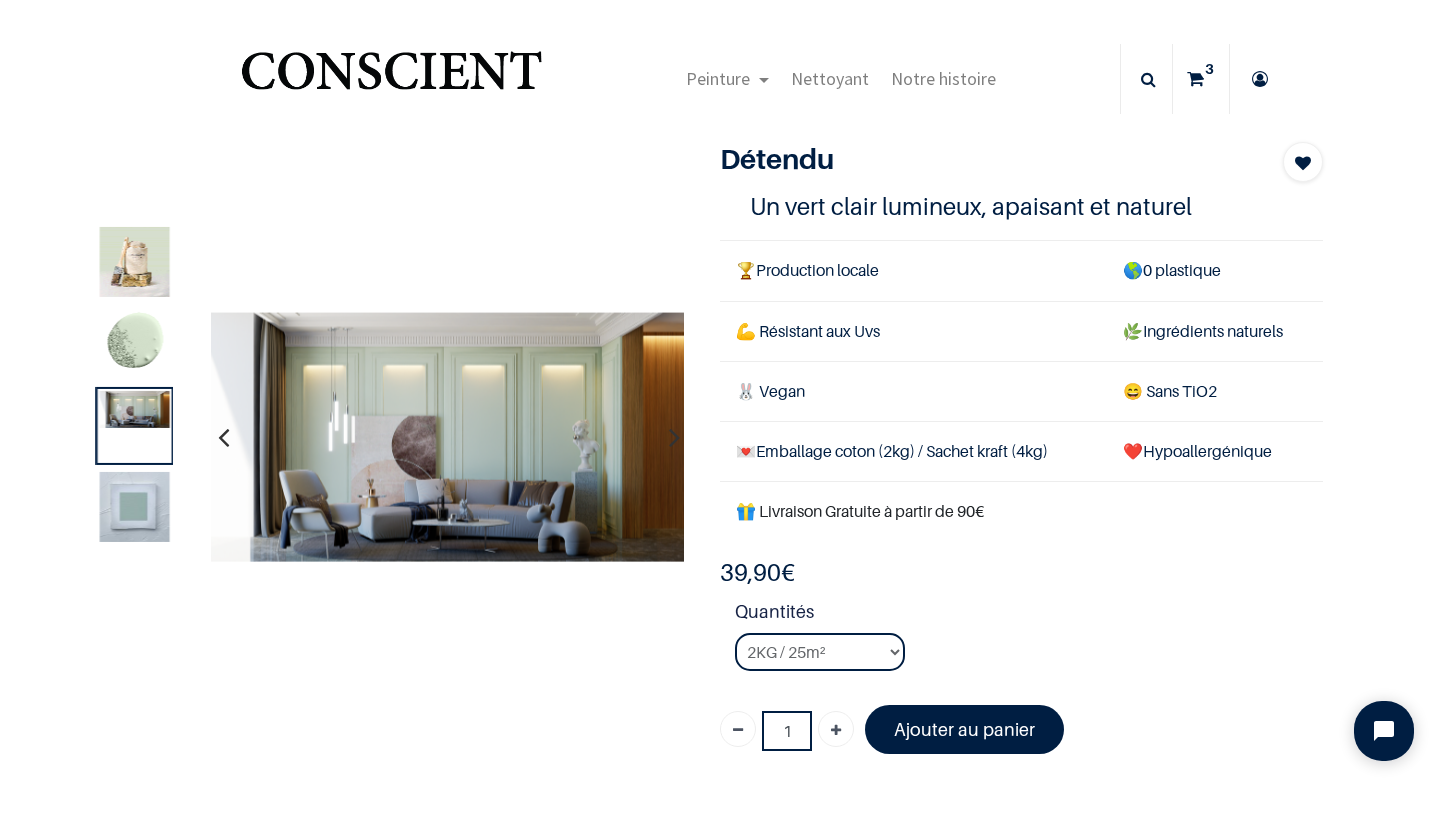 click at bounding box center [135, 344] 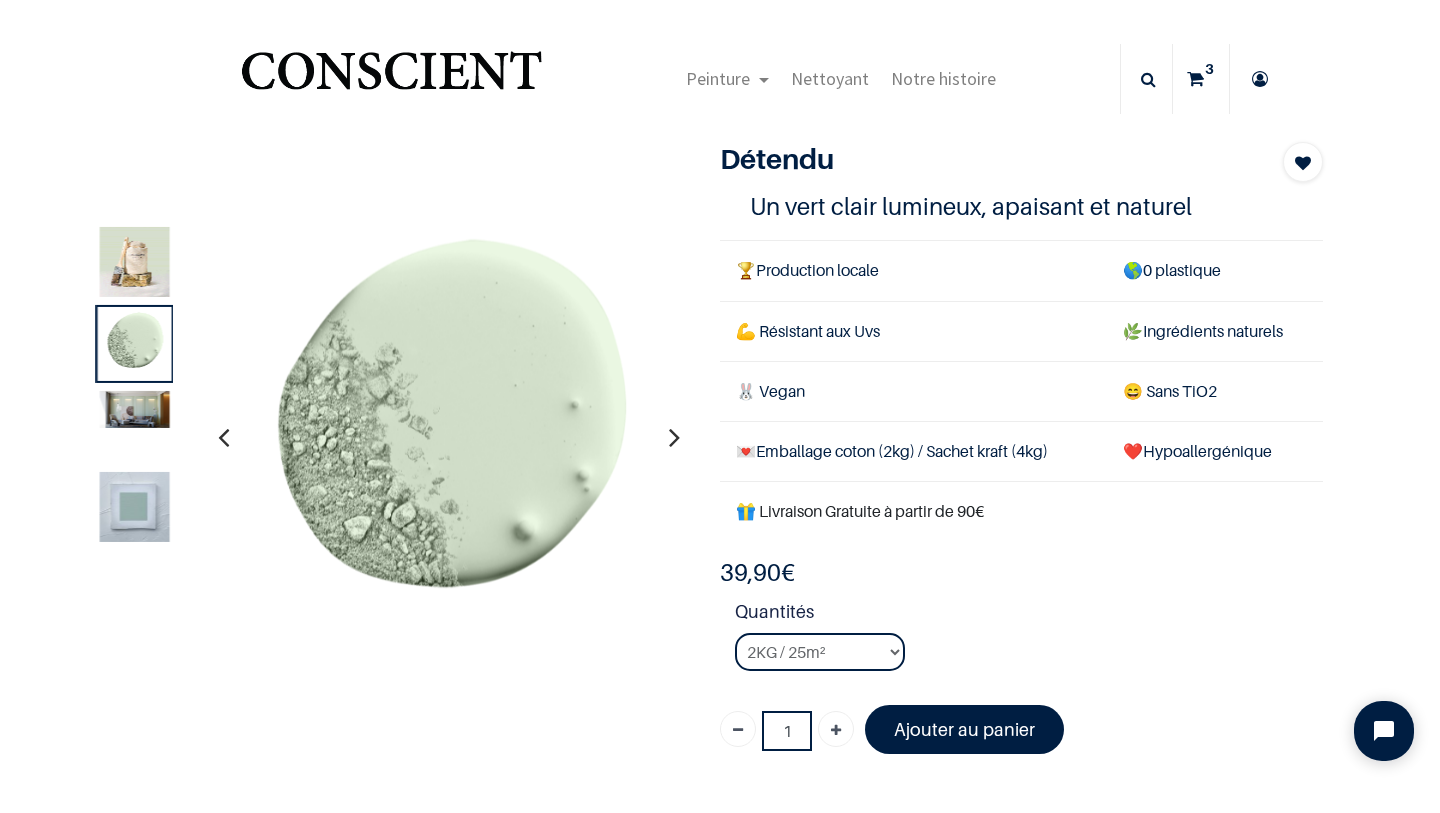 click at bounding box center (135, 409) 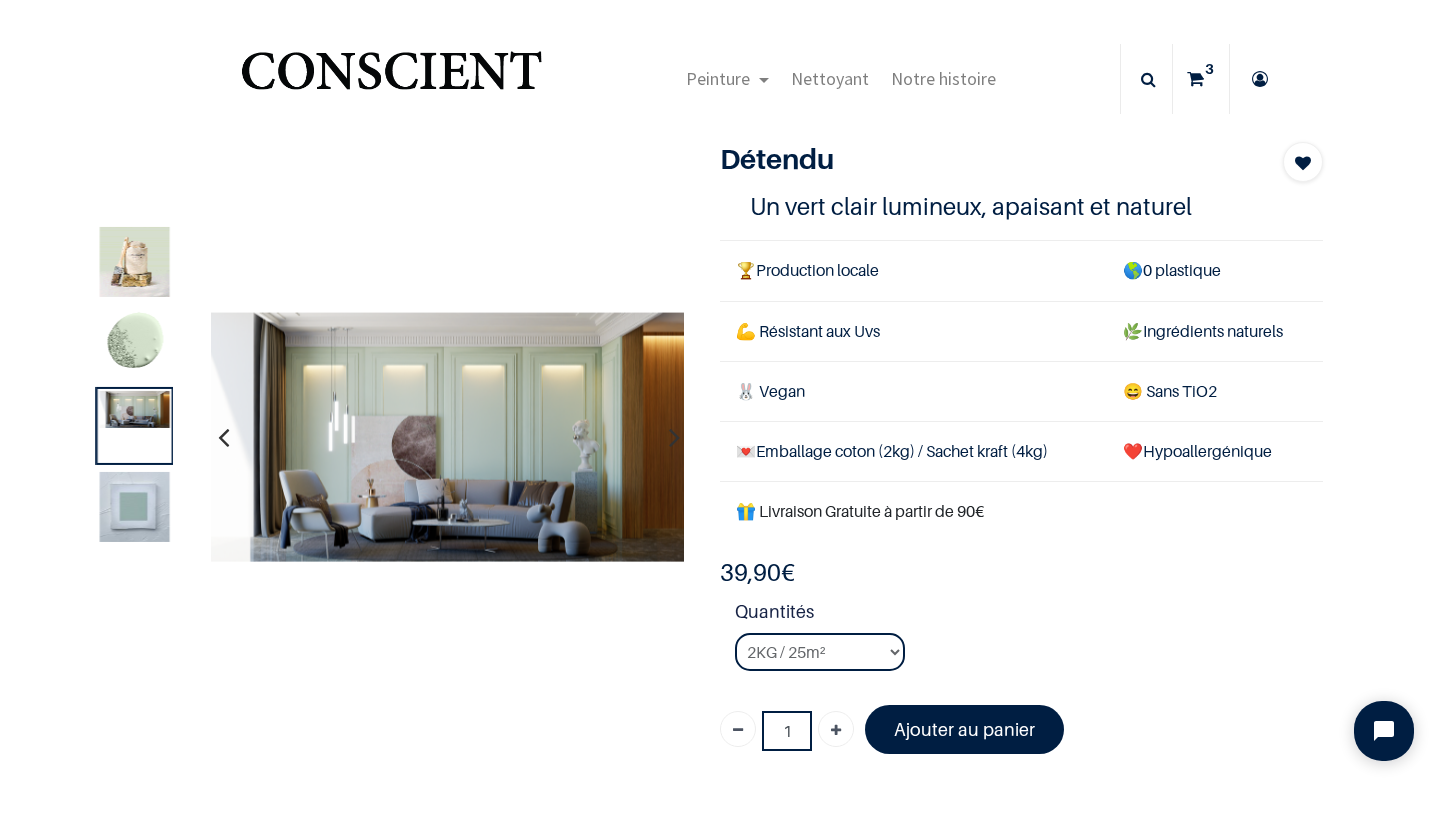 click at bounding box center [135, 508] 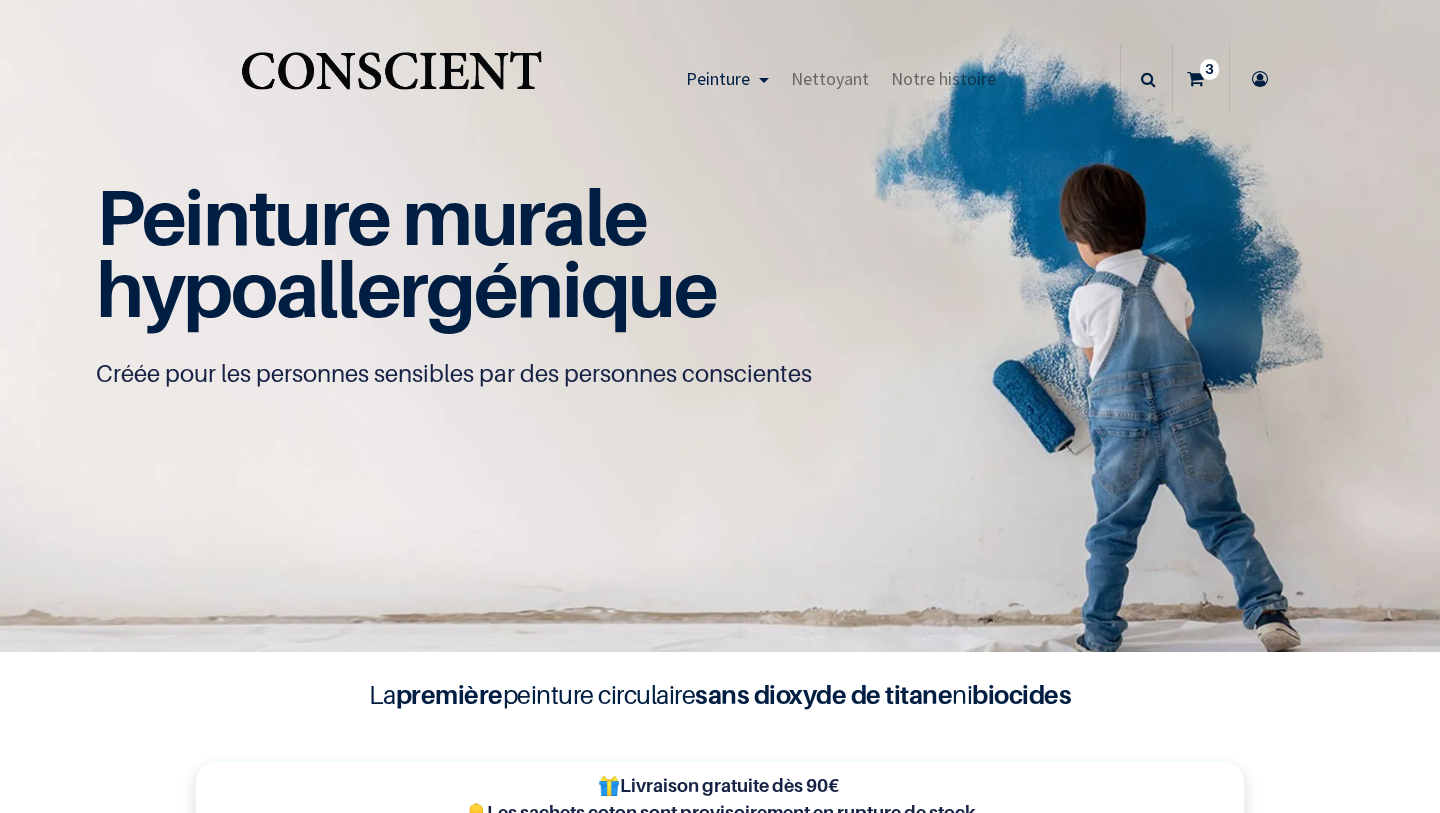 scroll, scrollTop: 0, scrollLeft: 0, axis: both 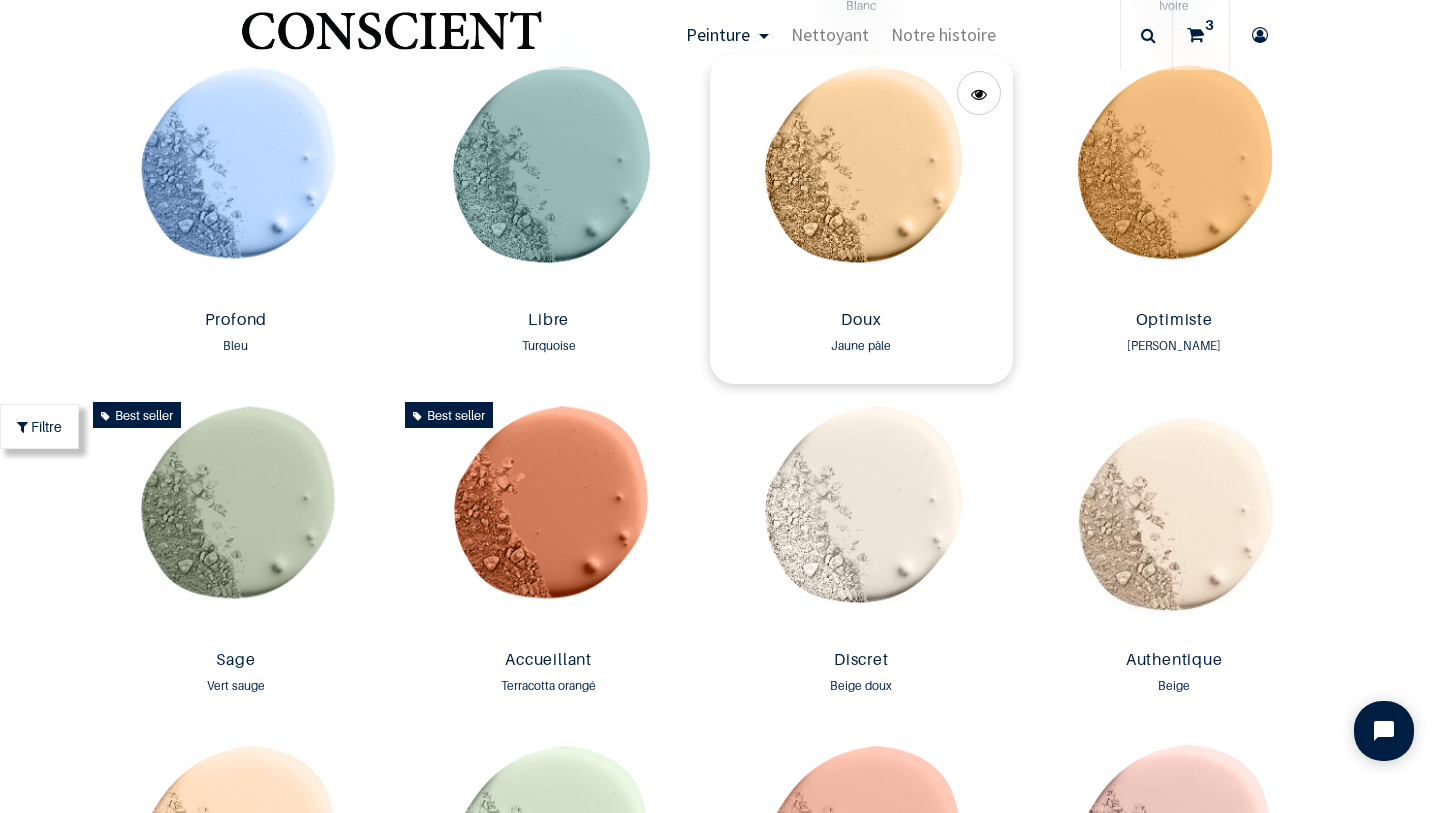 click at bounding box center (861, 178) 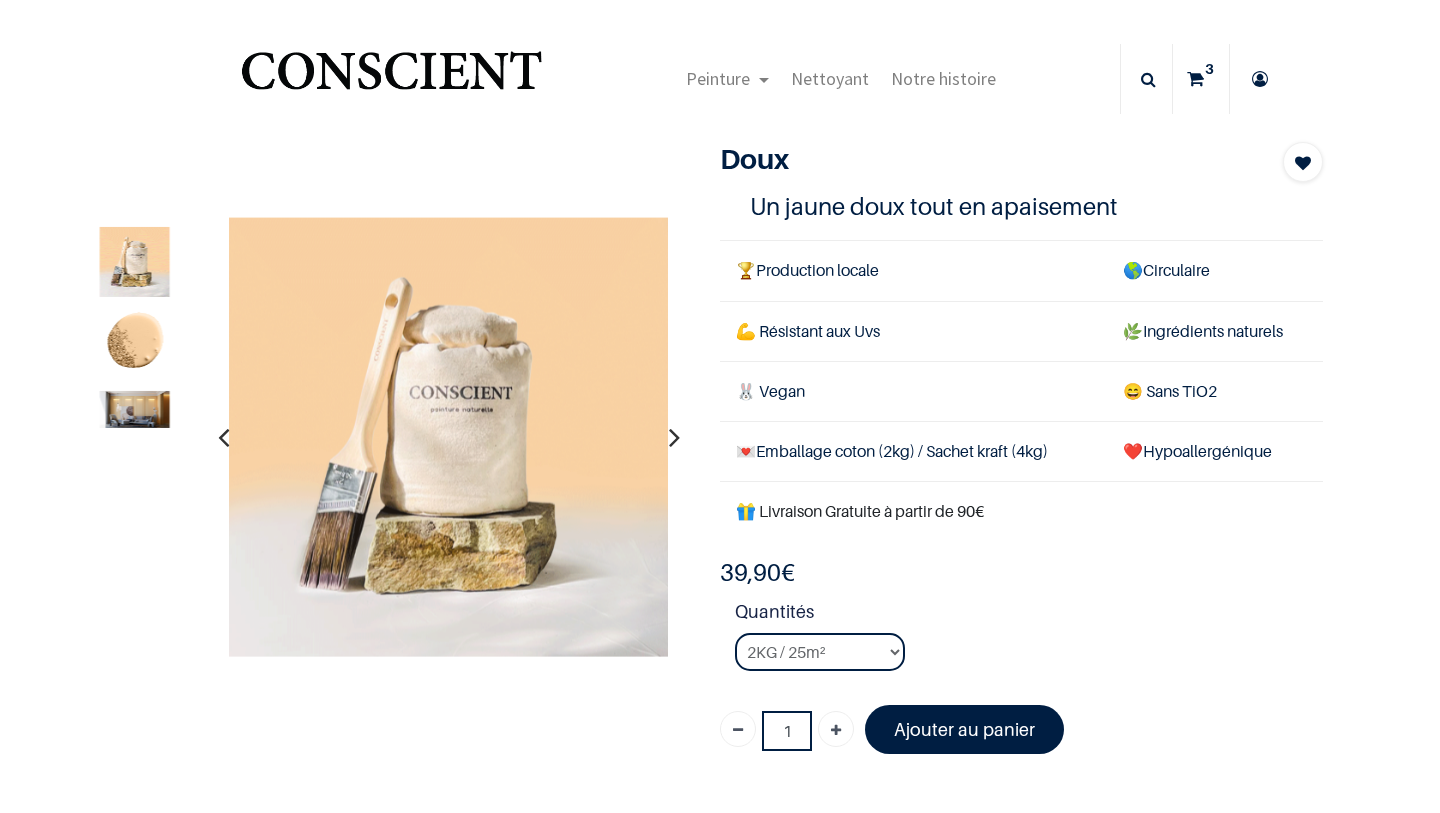 scroll, scrollTop: 0, scrollLeft: 0, axis: both 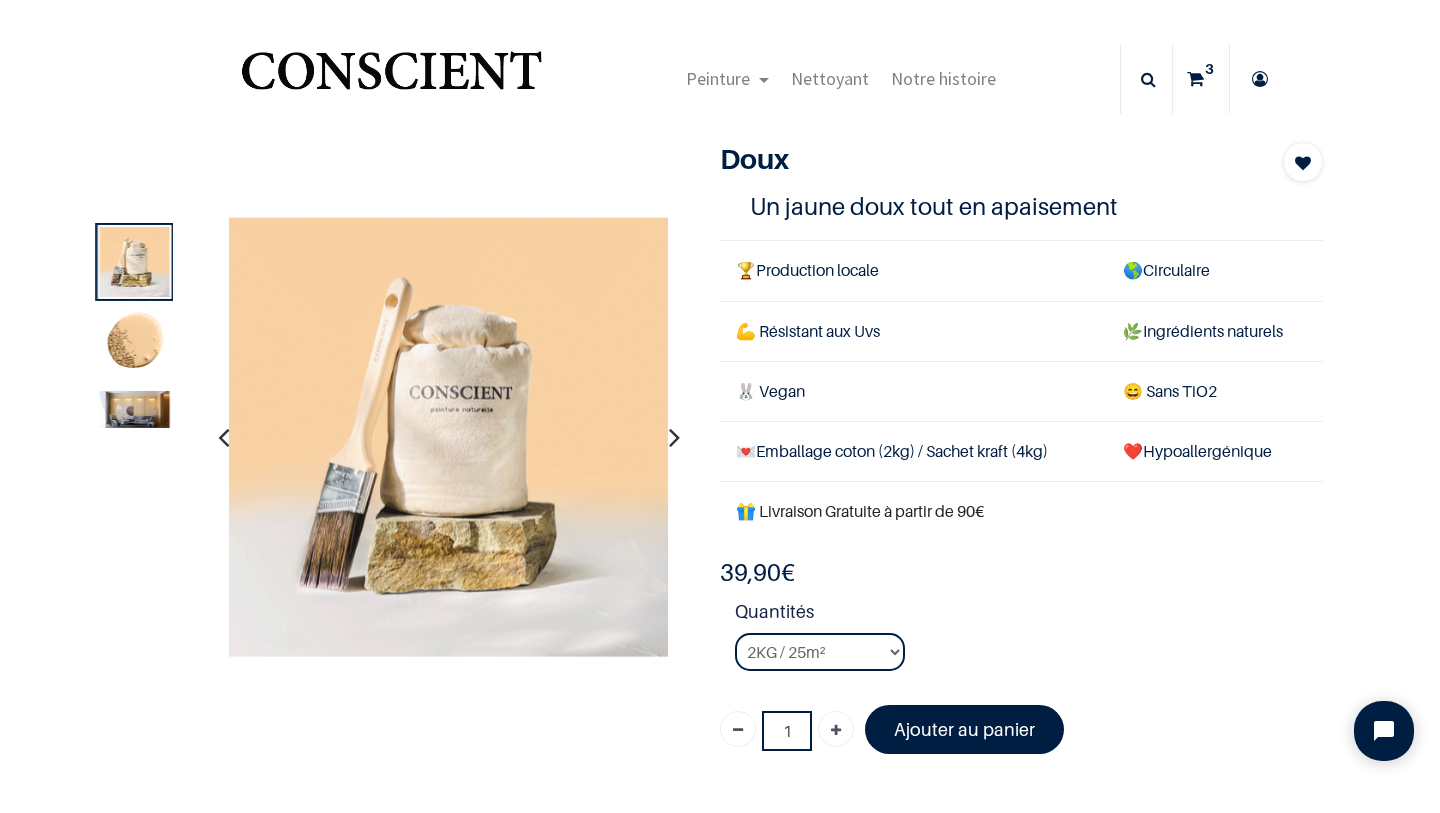 click at bounding box center [135, 344] 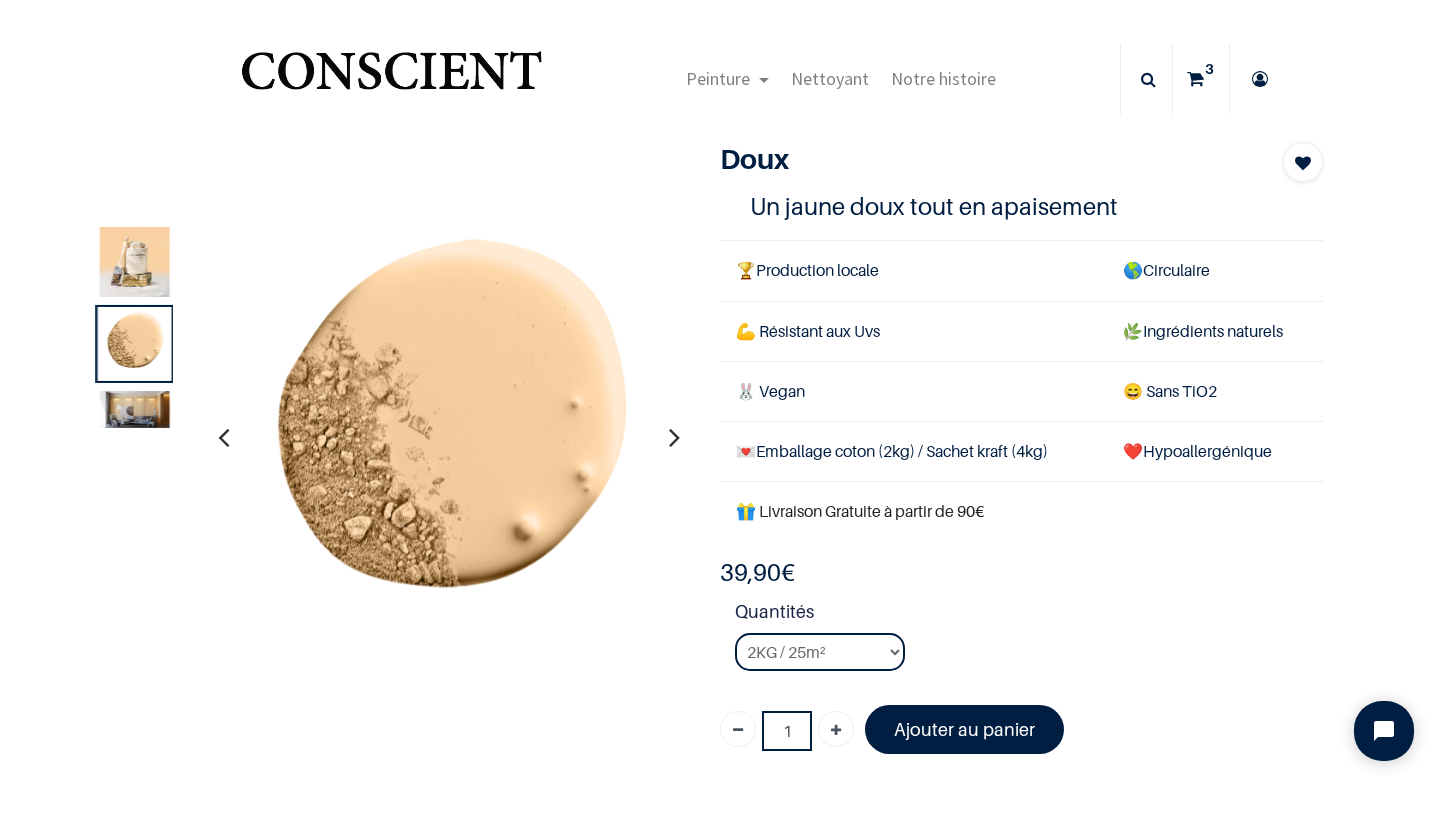 click at bounding box center [135, 409] 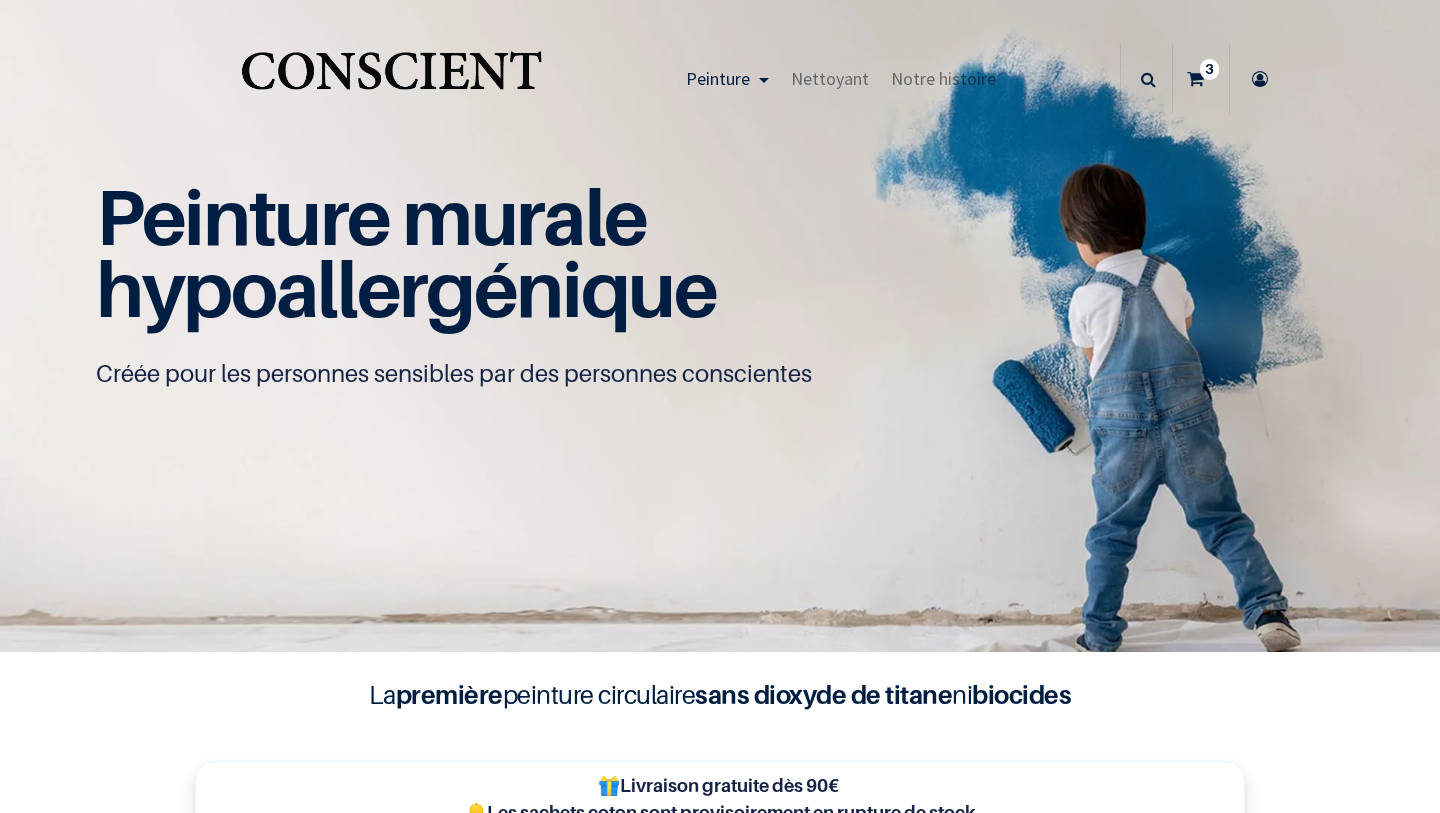 scroll, scrollTop: 0, scrollLeft: 0, axis: both 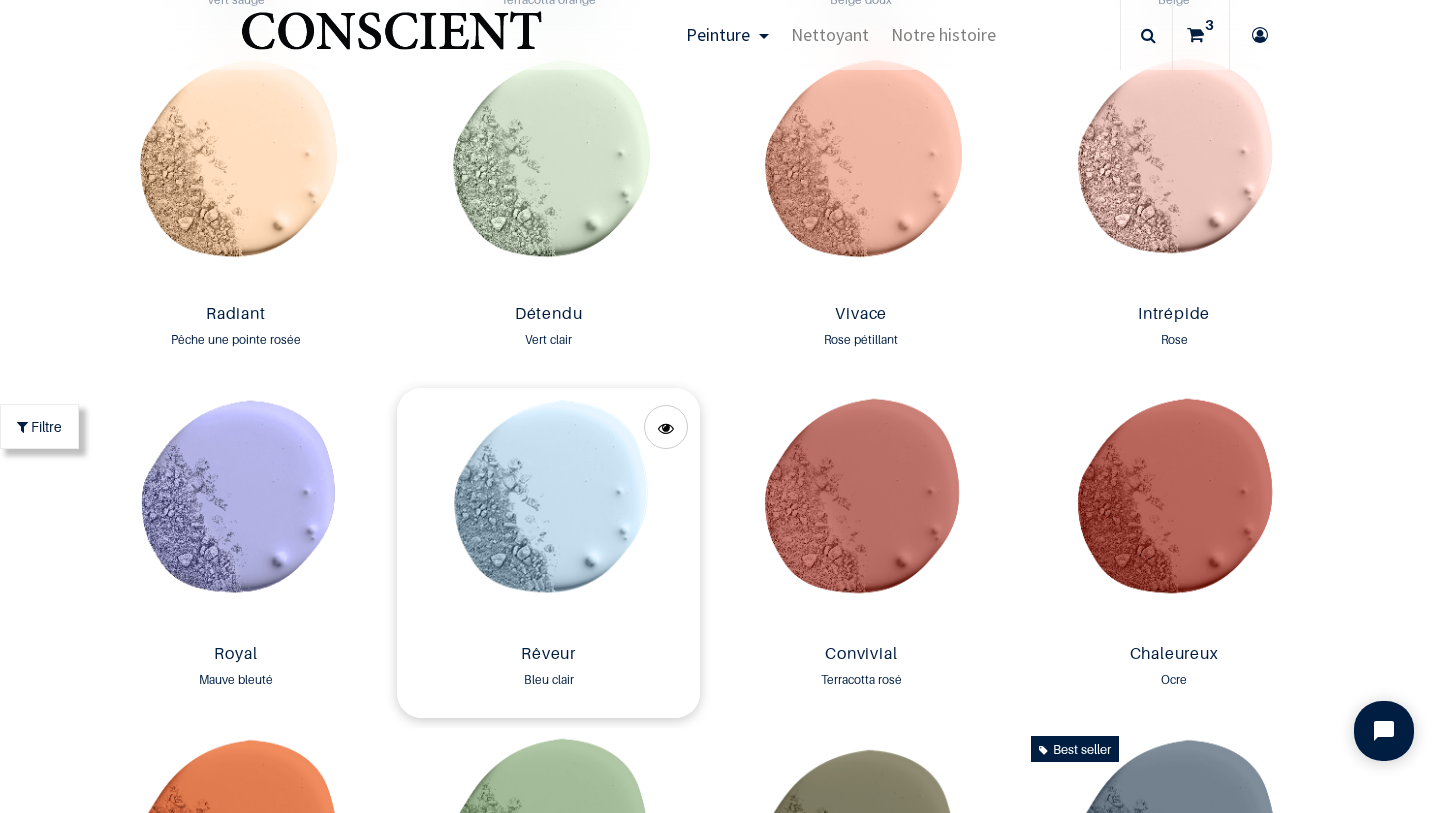 click at bounding box center (548, 512) 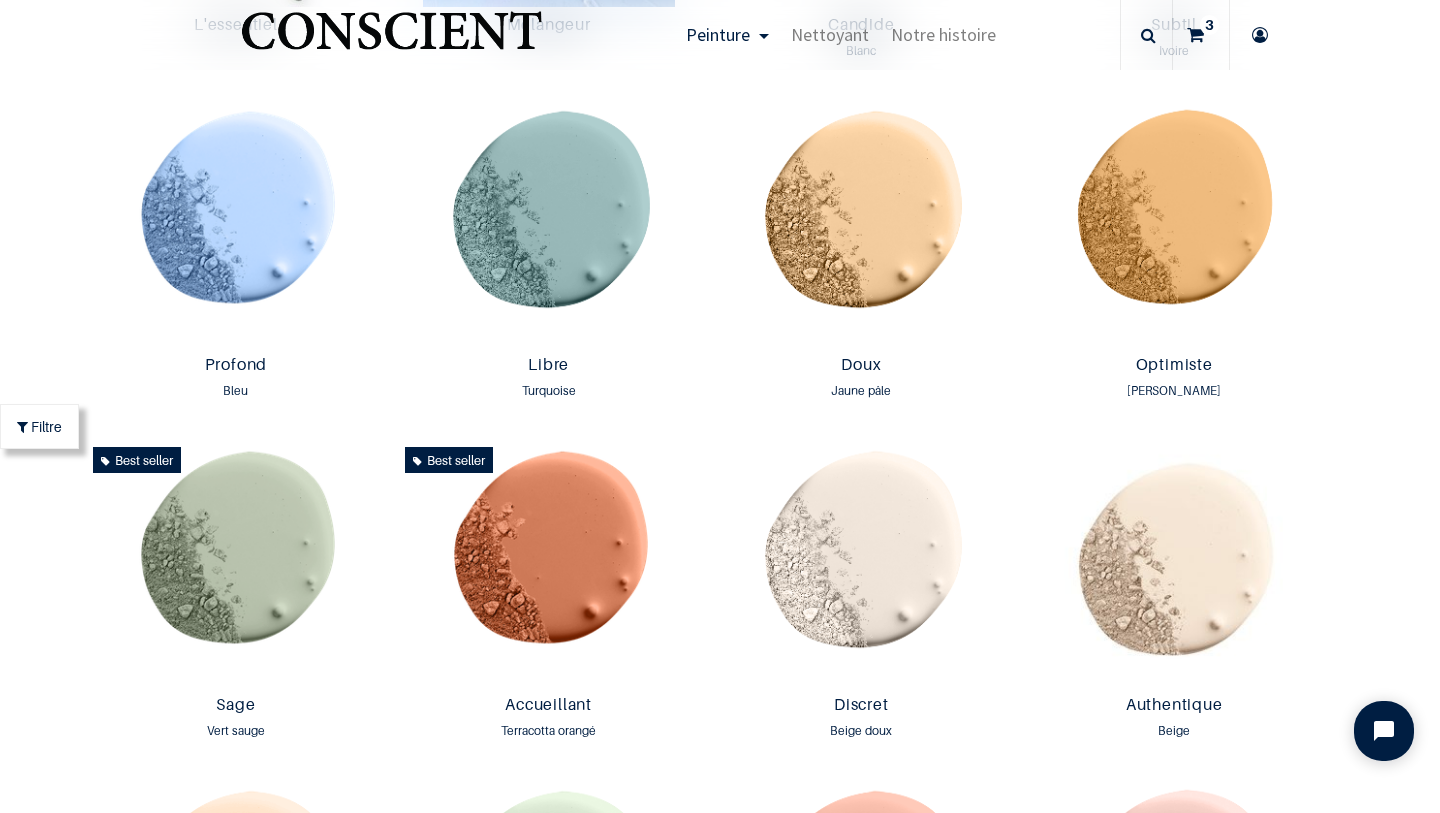 scroll, scrollTop: 1373, scrollLeft: 0, axis: vertical 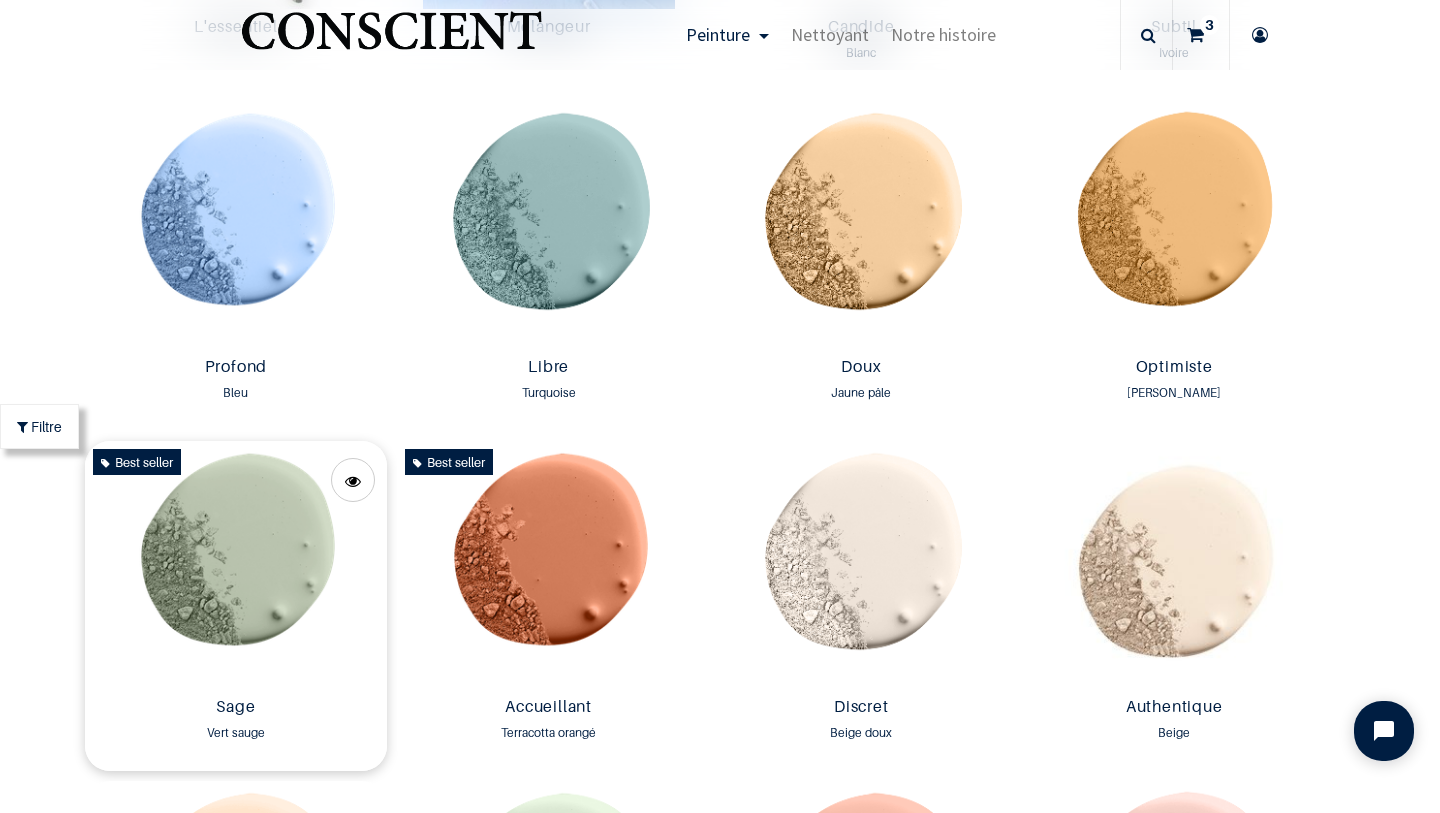 click at bounding box center (236, 565) 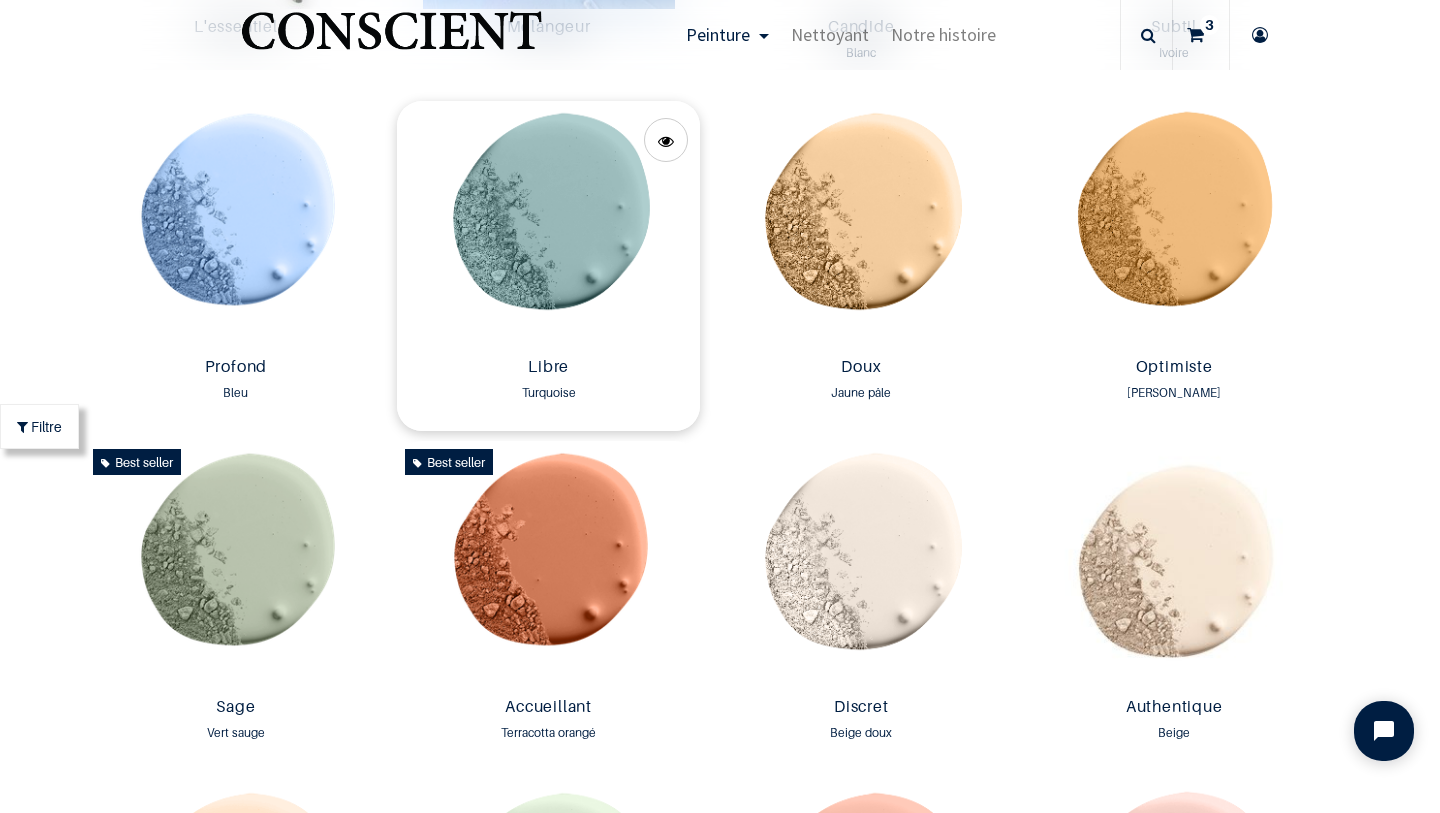 click at bounding box center [548, 225] 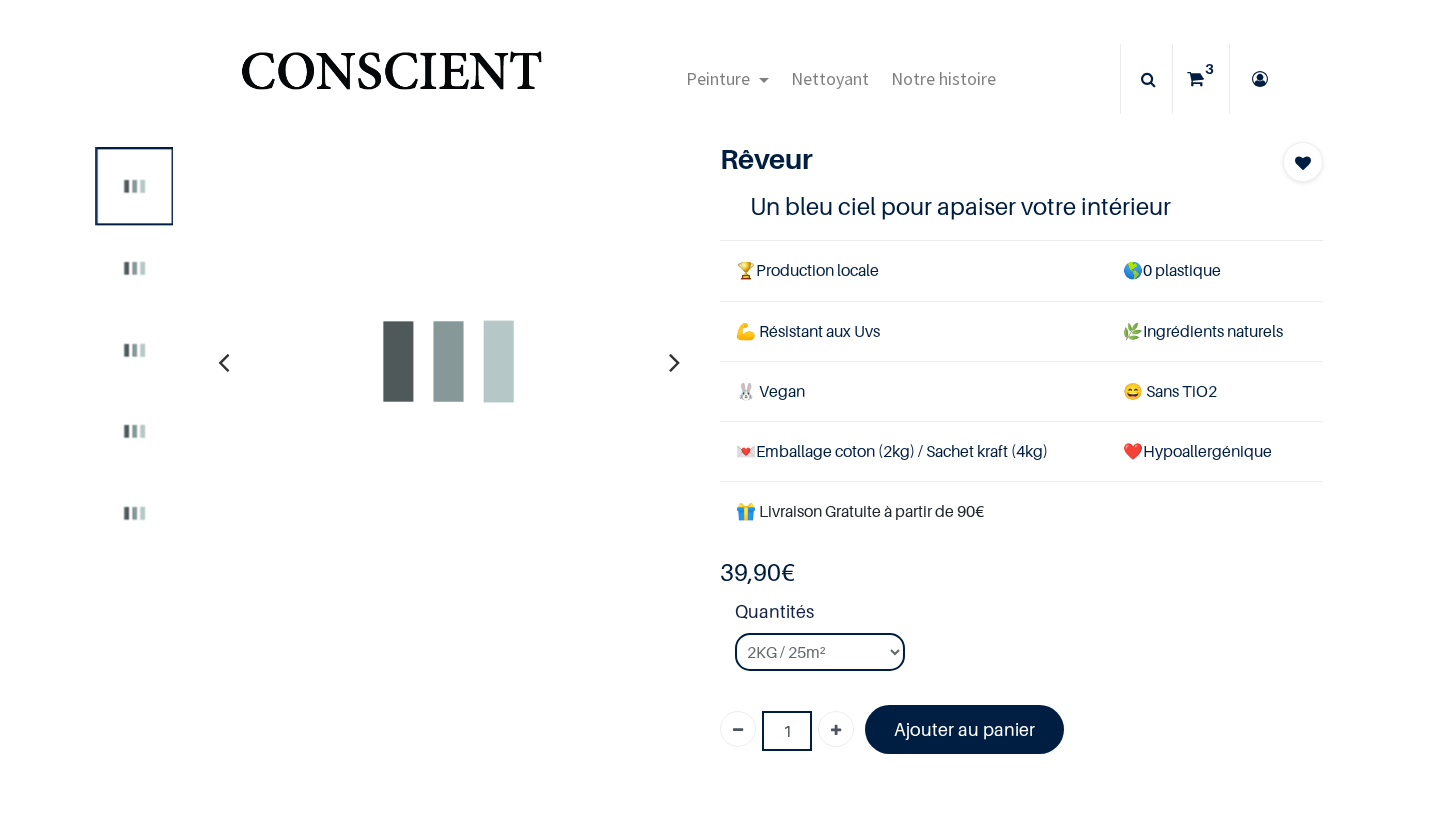 scroll, scrollTop: 0, scrollLeft: 0, axis: both 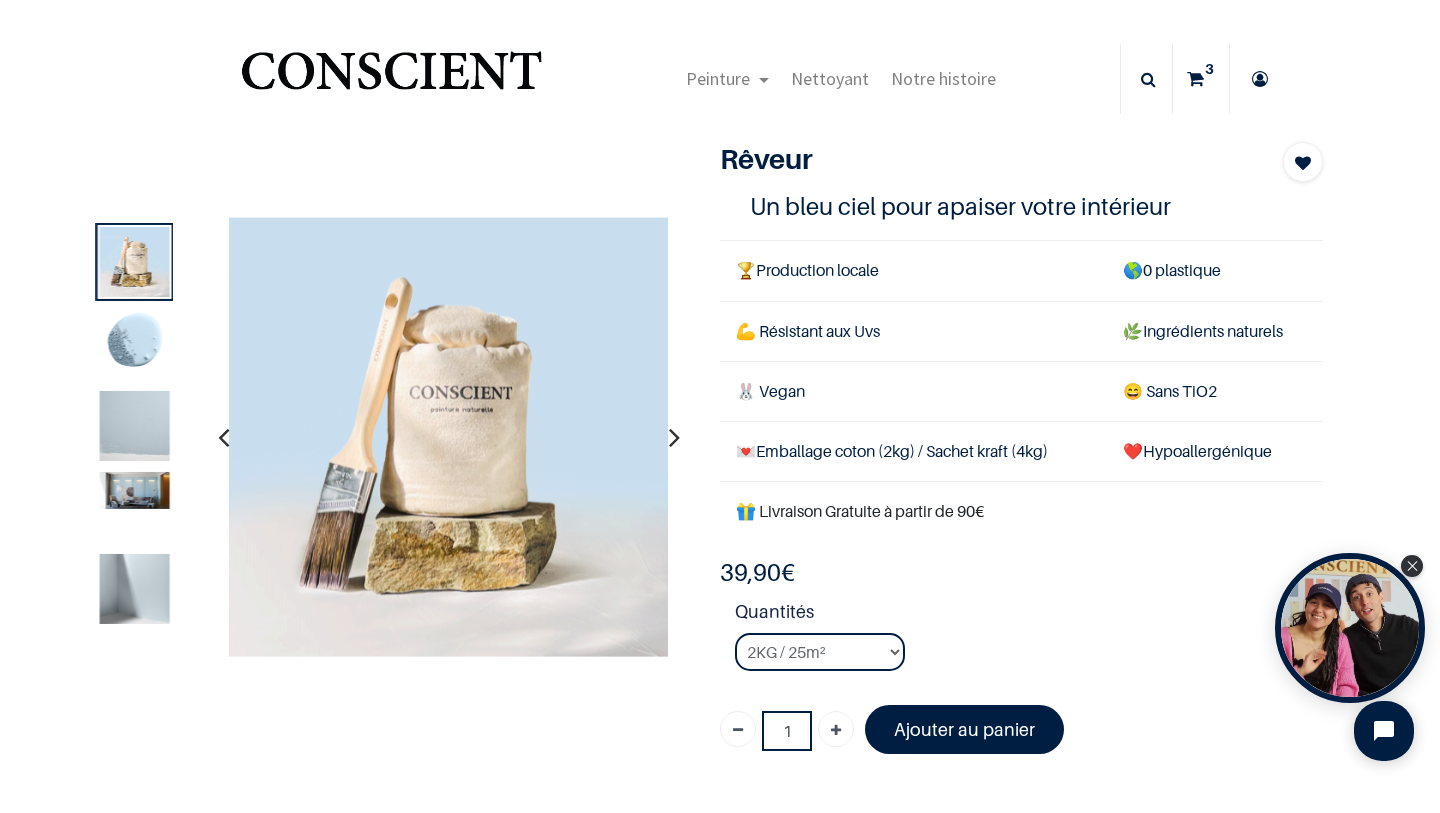 click at bounding box center (135, 589) 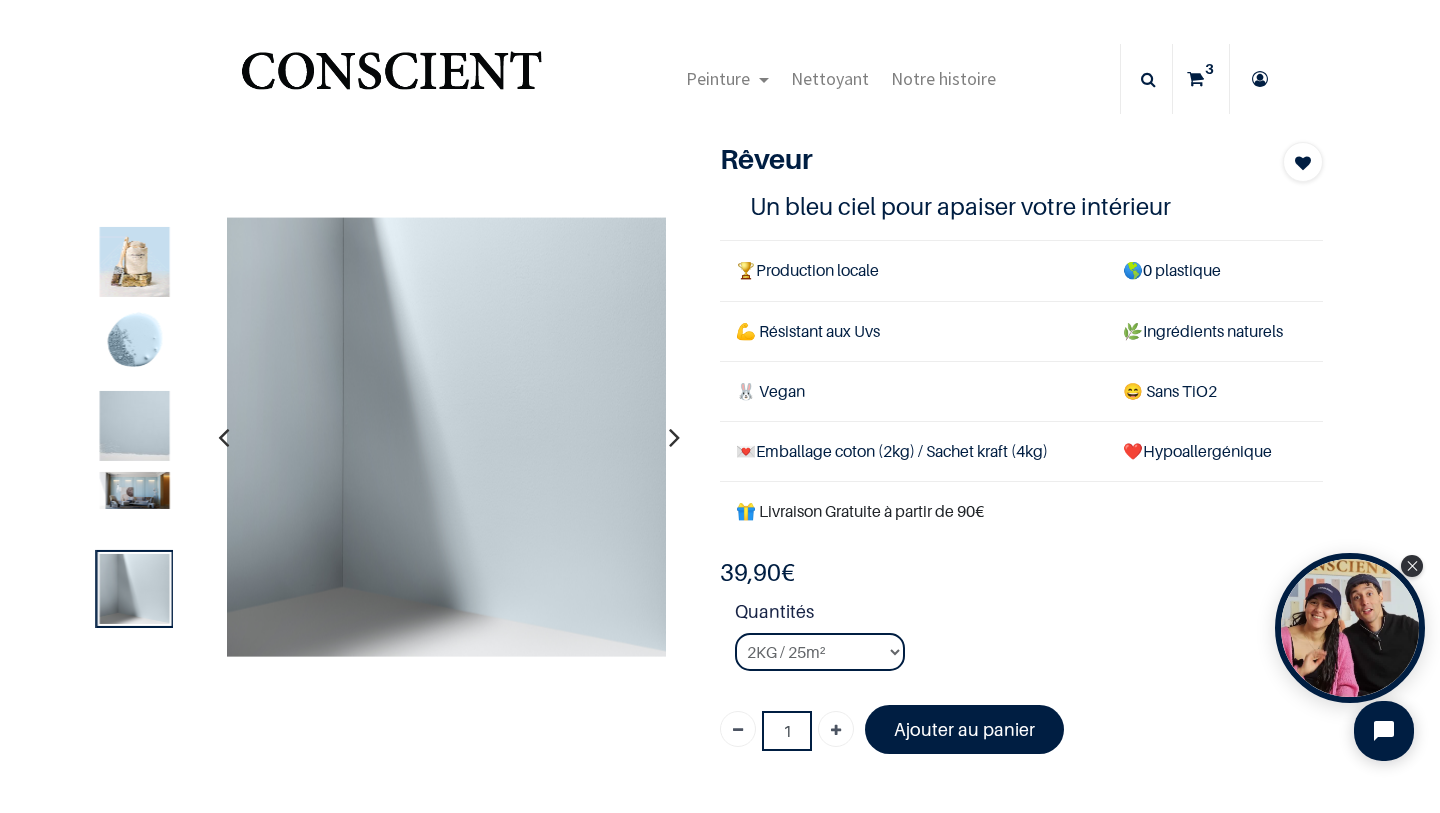 click at bounding box center [135, 491] 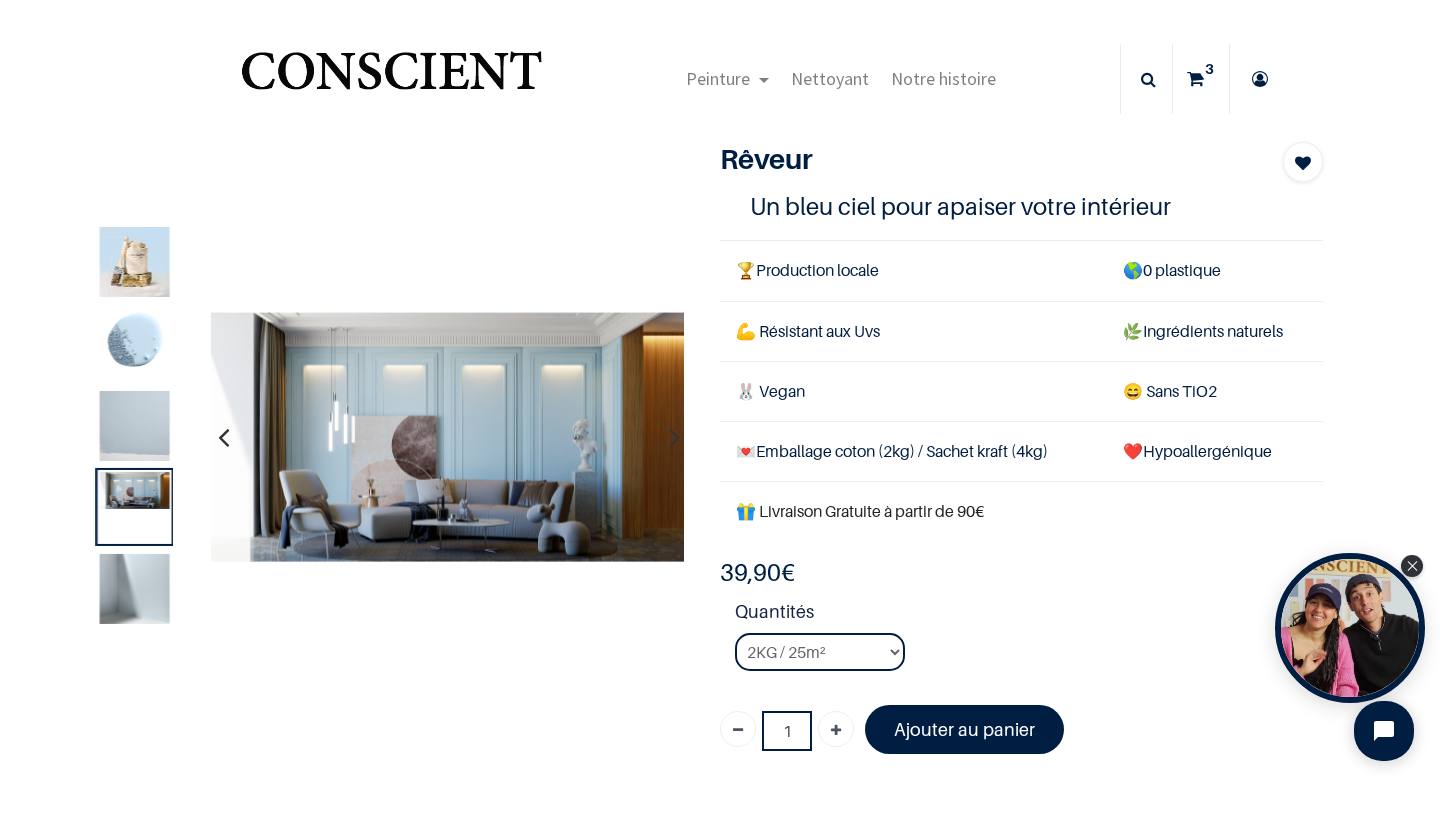 click at bounding box center [448, 437] 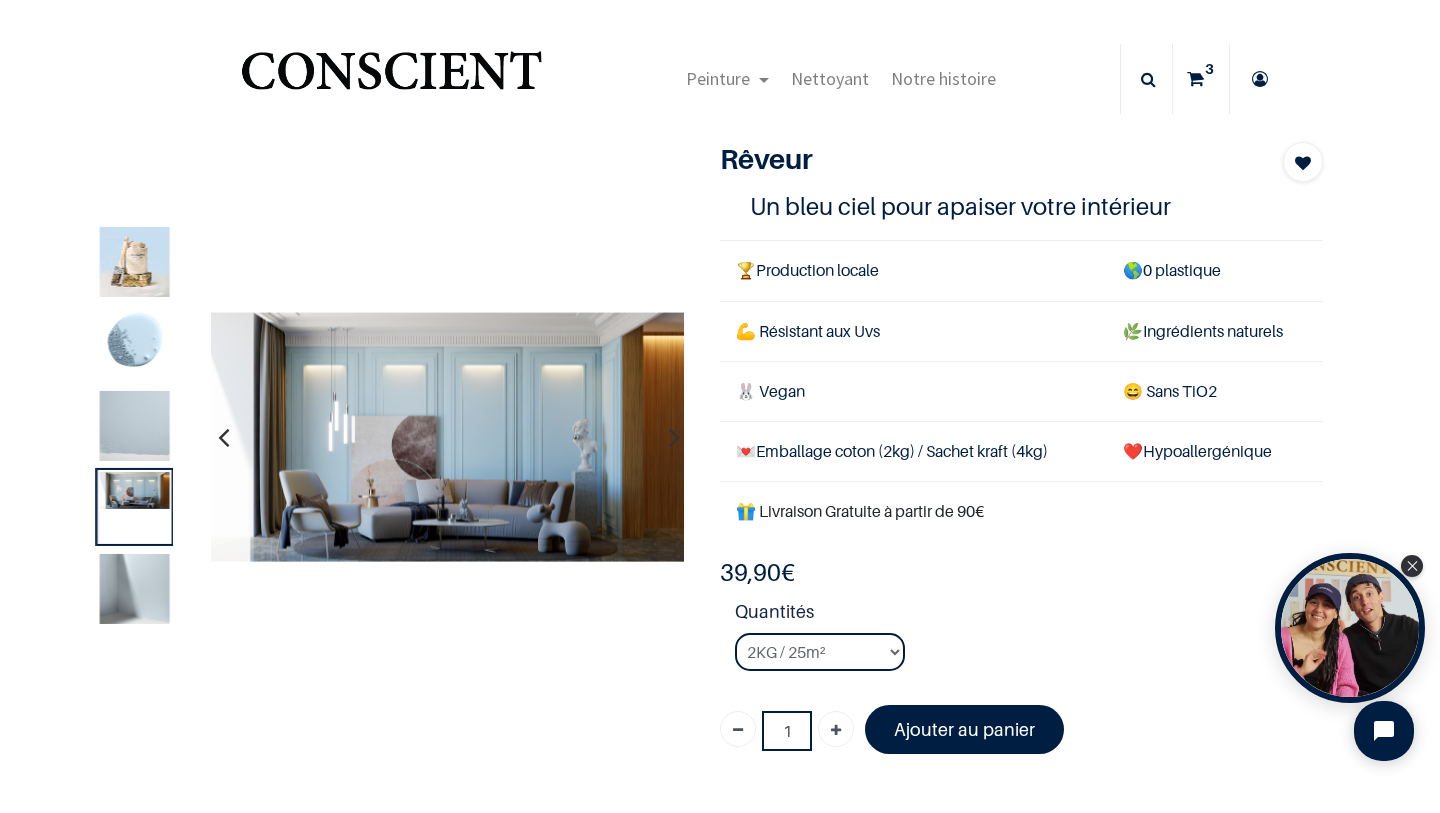 click at bounding box center [135, 426] 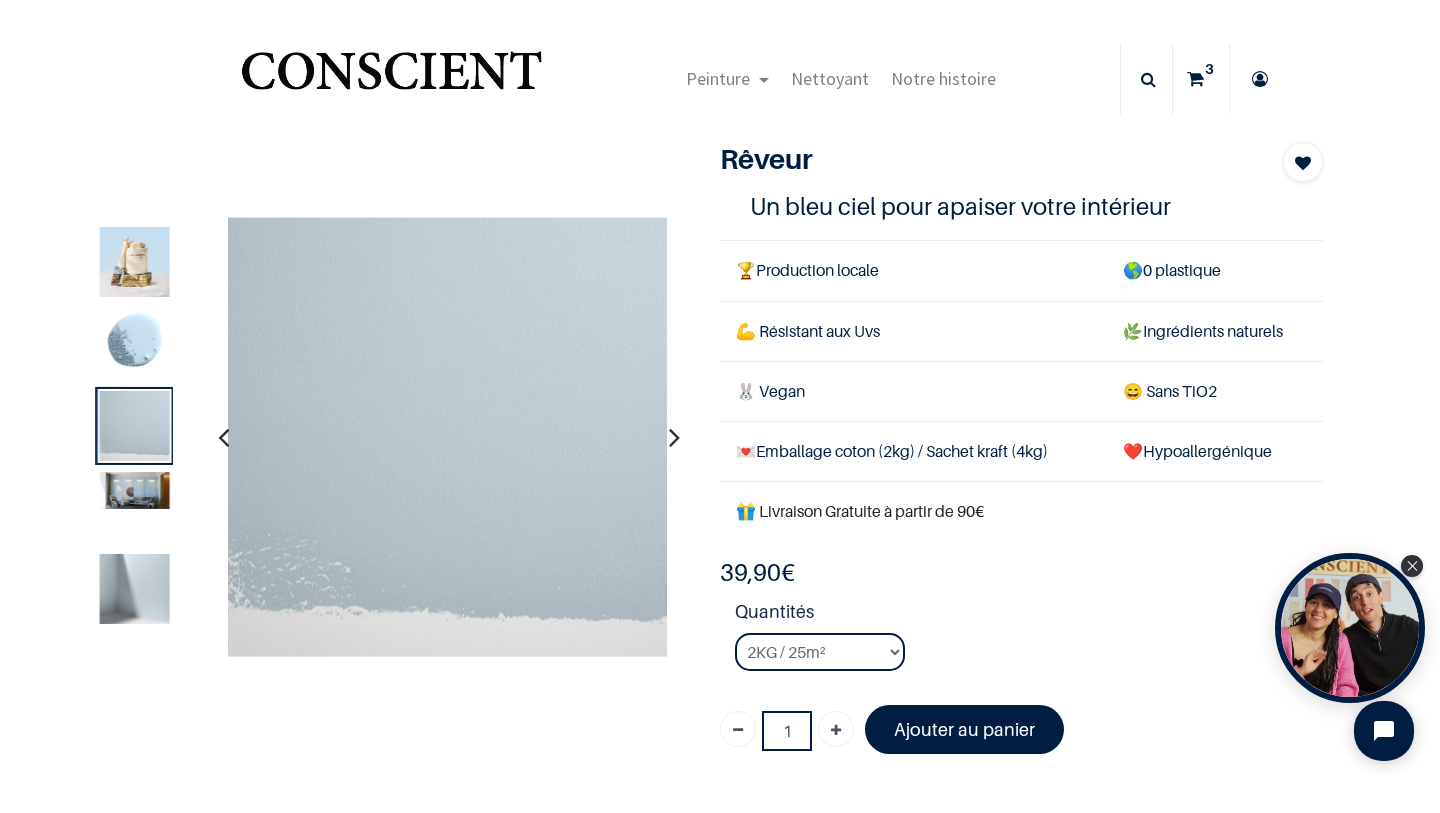 click at bounding box center (135, 589) 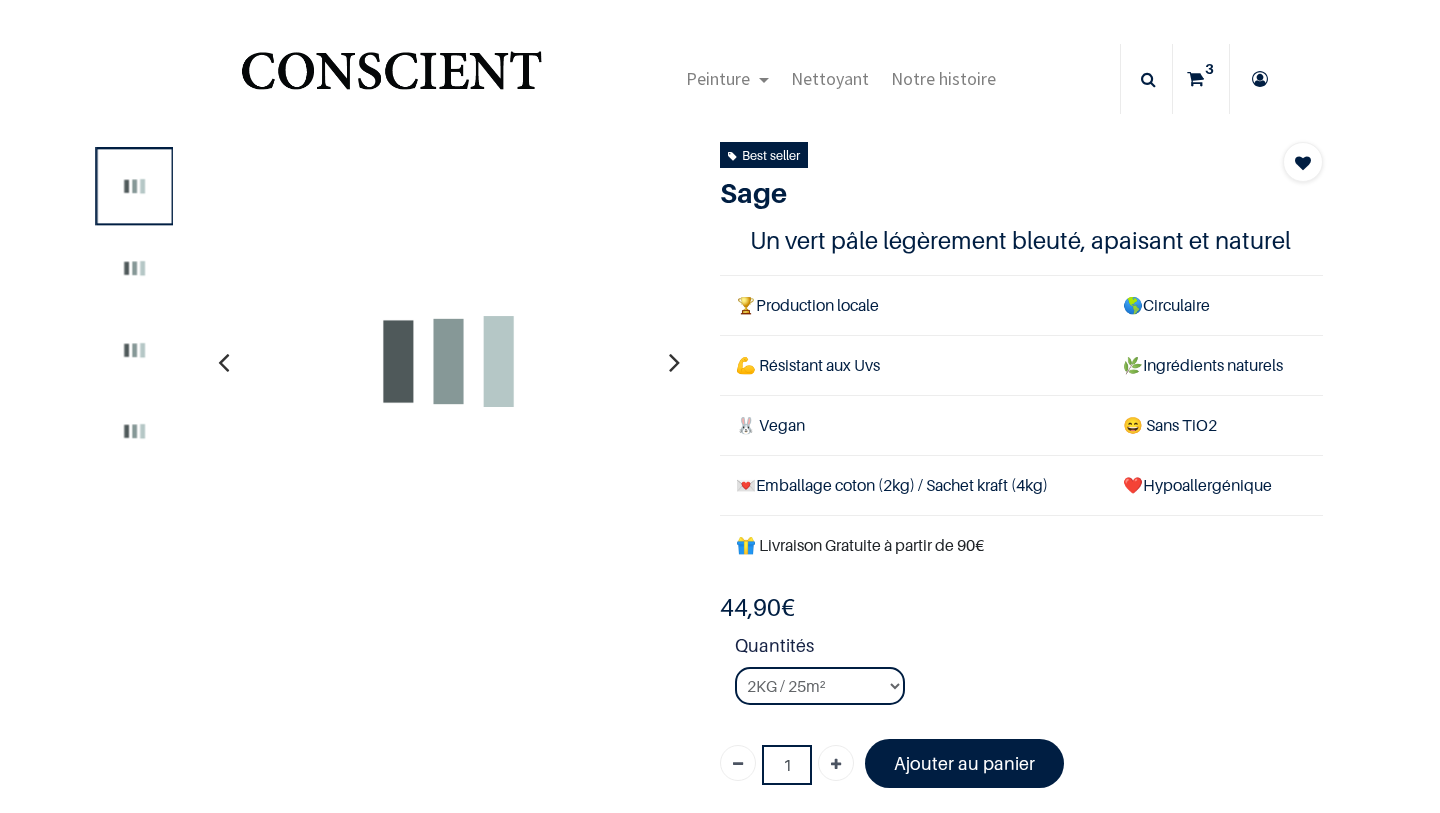 scroll, scrollTop: 0, scrollLeft: 0, axis: both 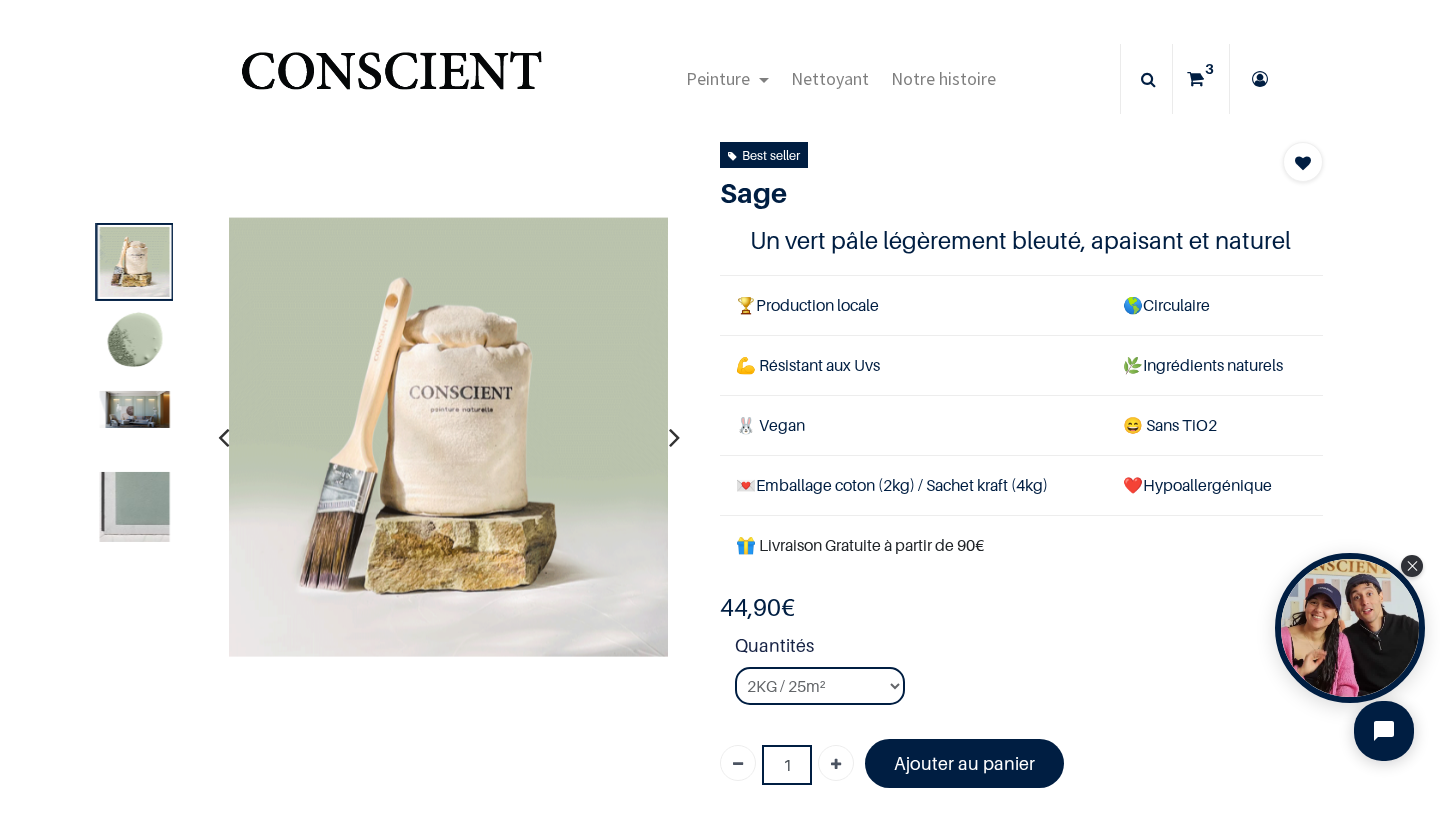 click at bounding box center [135, 508] 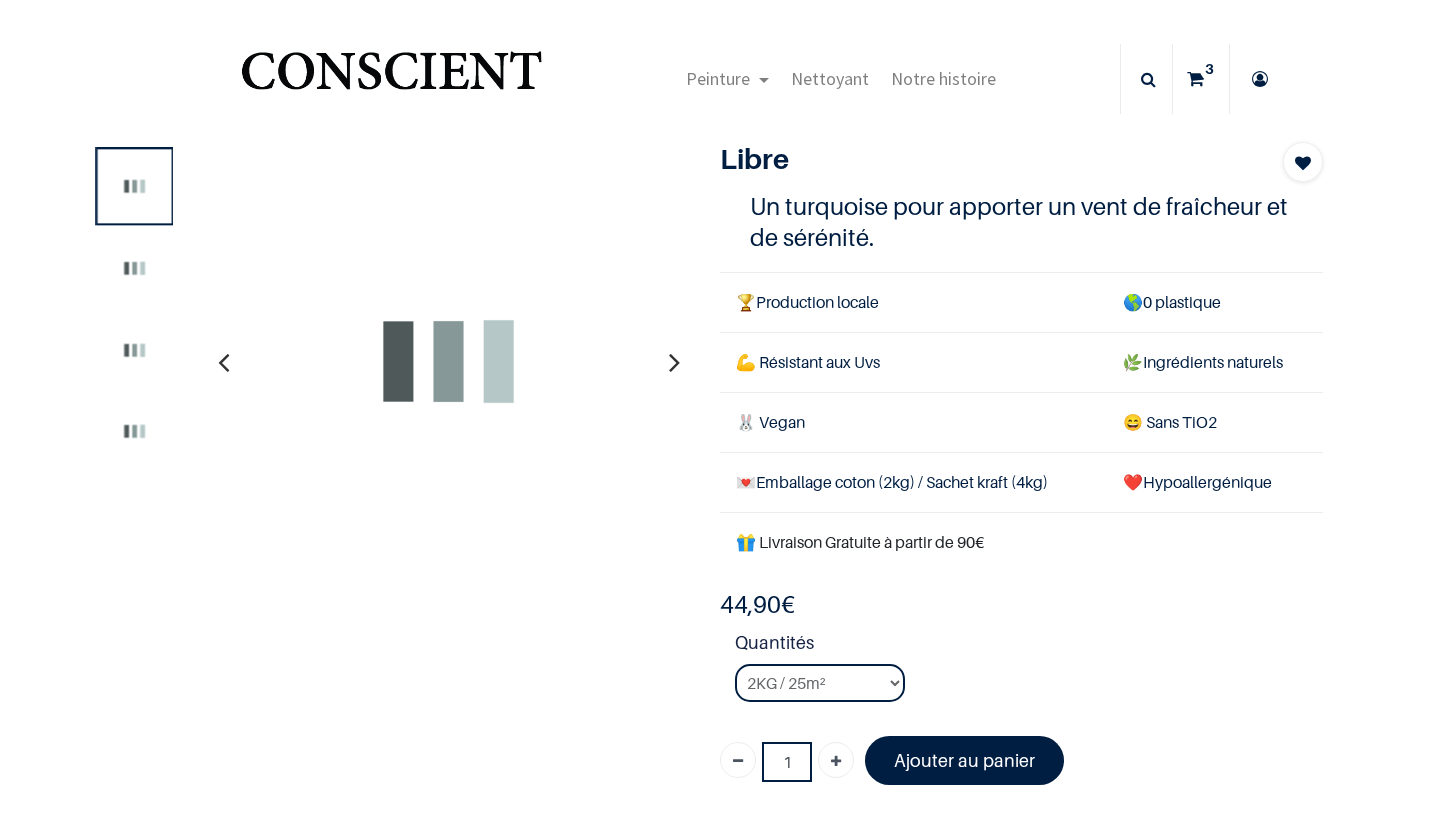 scroll, scrollTop: 0, scrollLeft: 0, axis: both 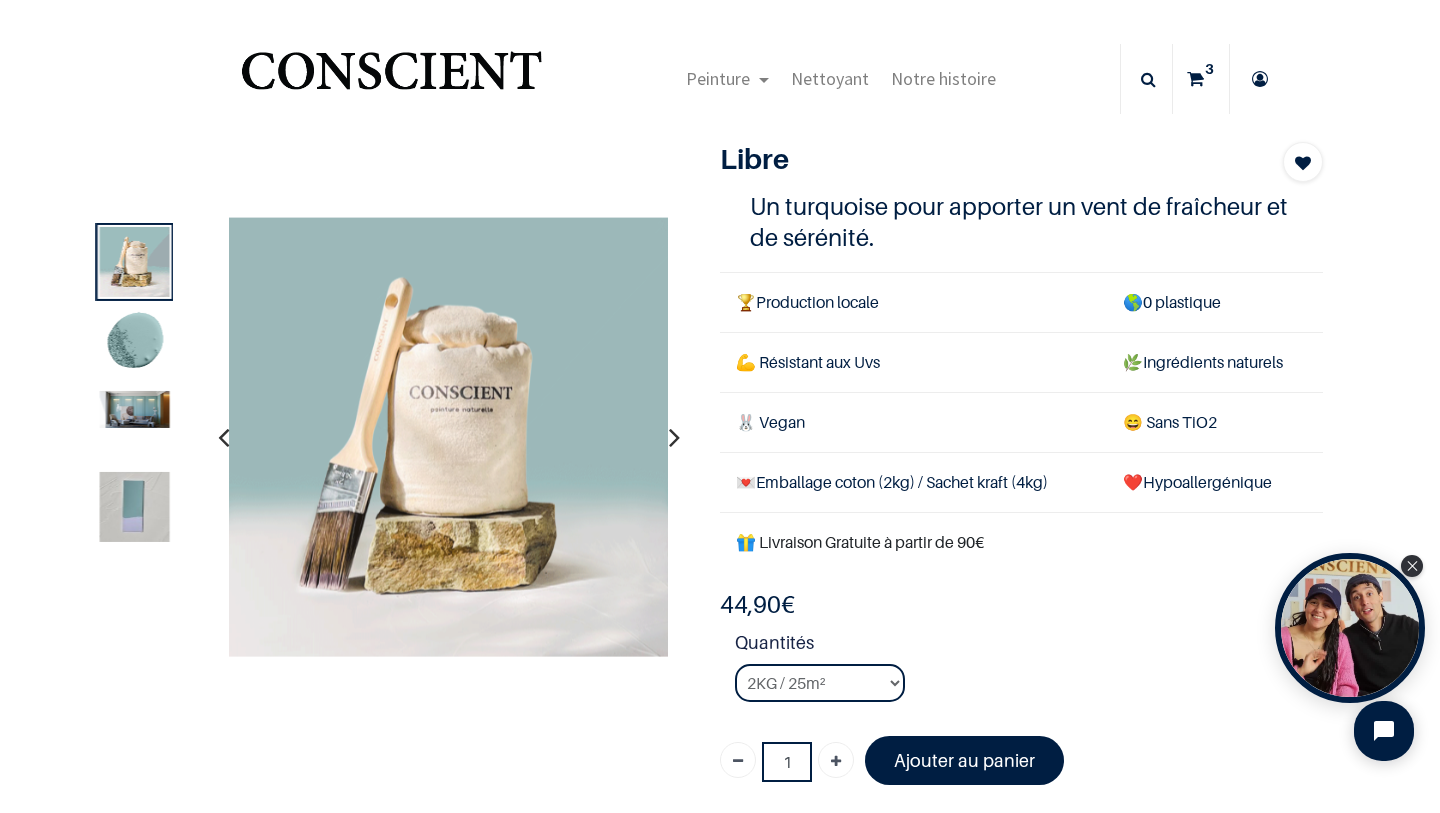 click at bounding box center [135, 508] 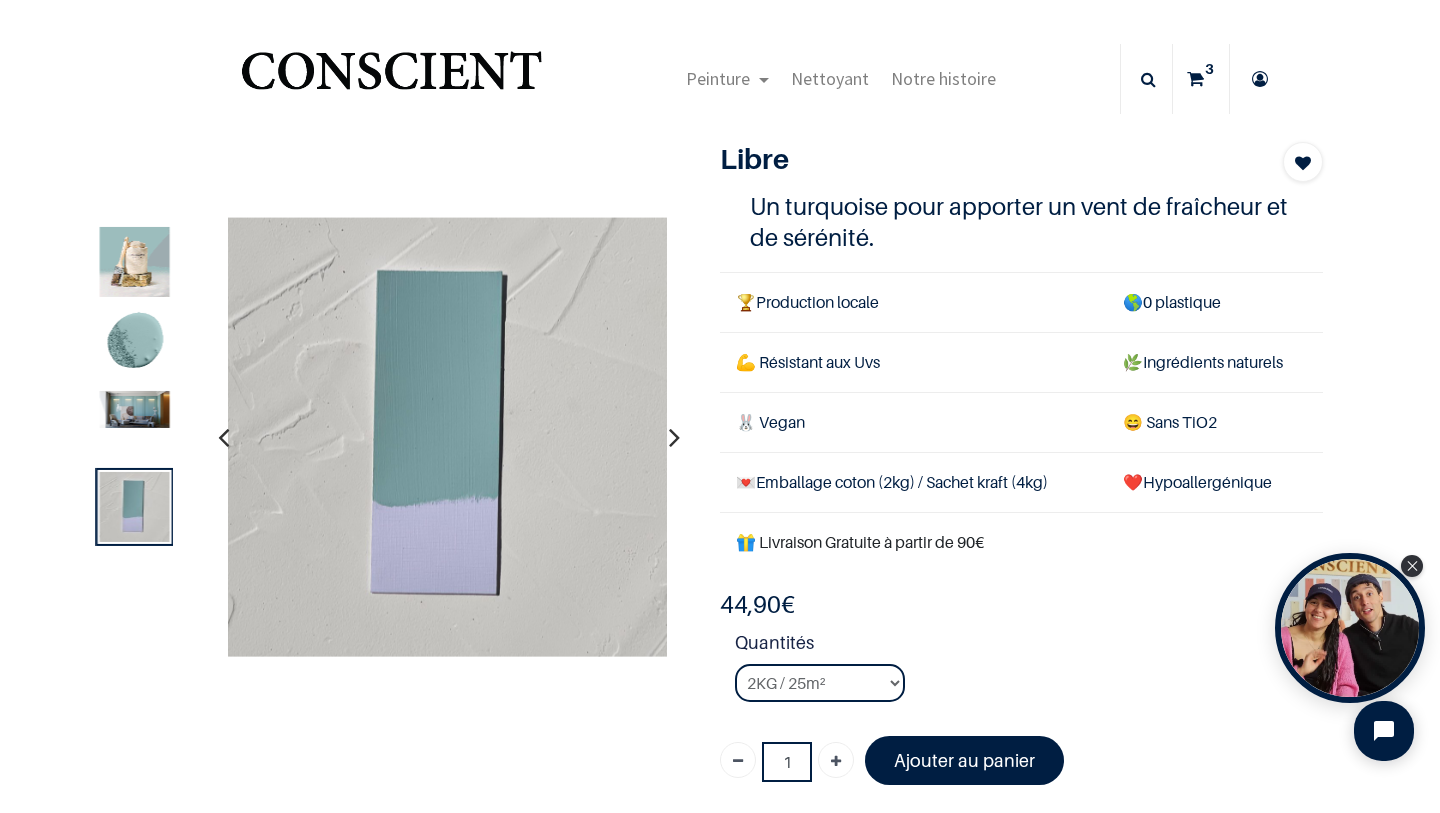 click at bounding box center [135, 344] 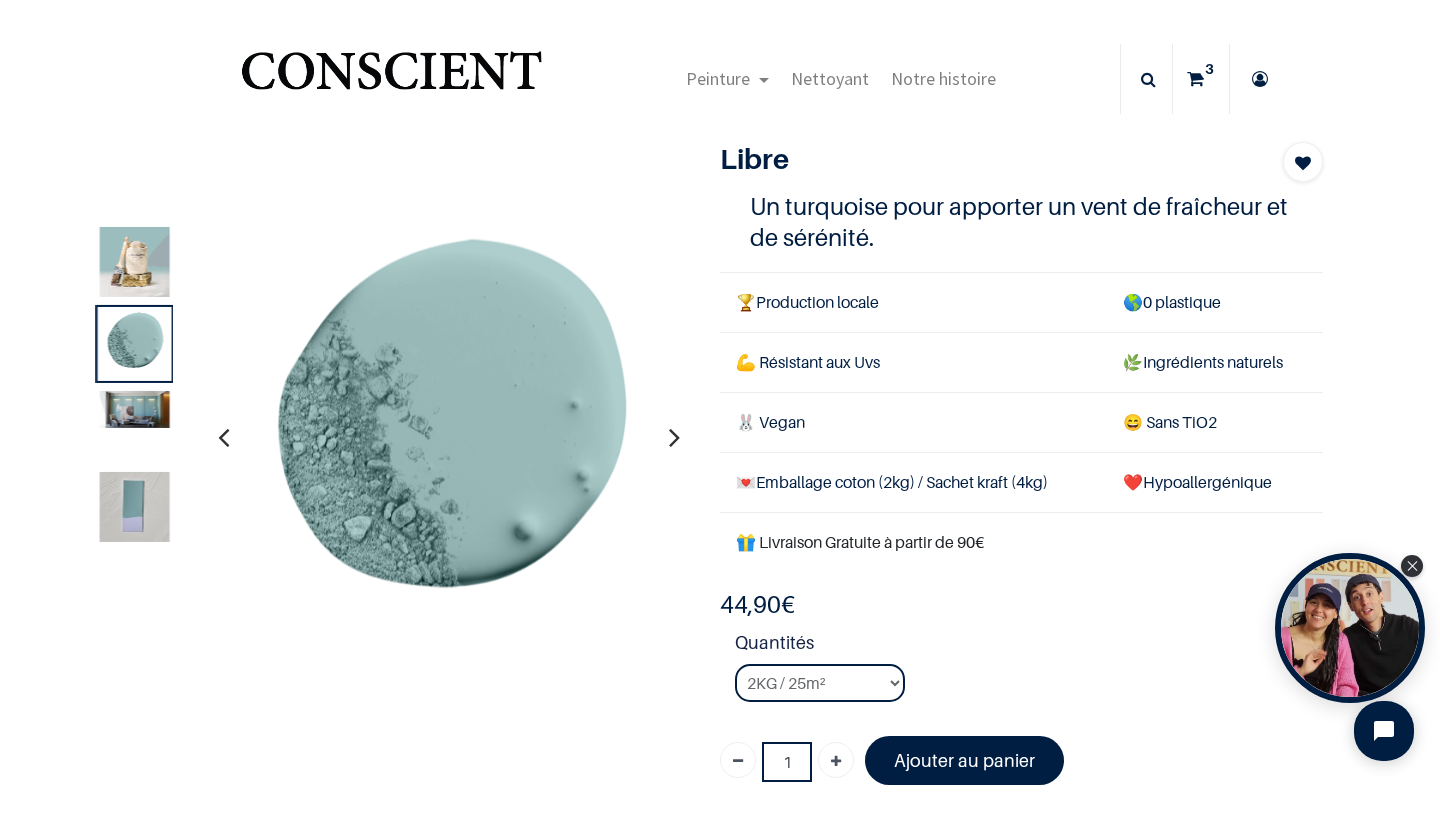 click at bounding box center (135, 508) 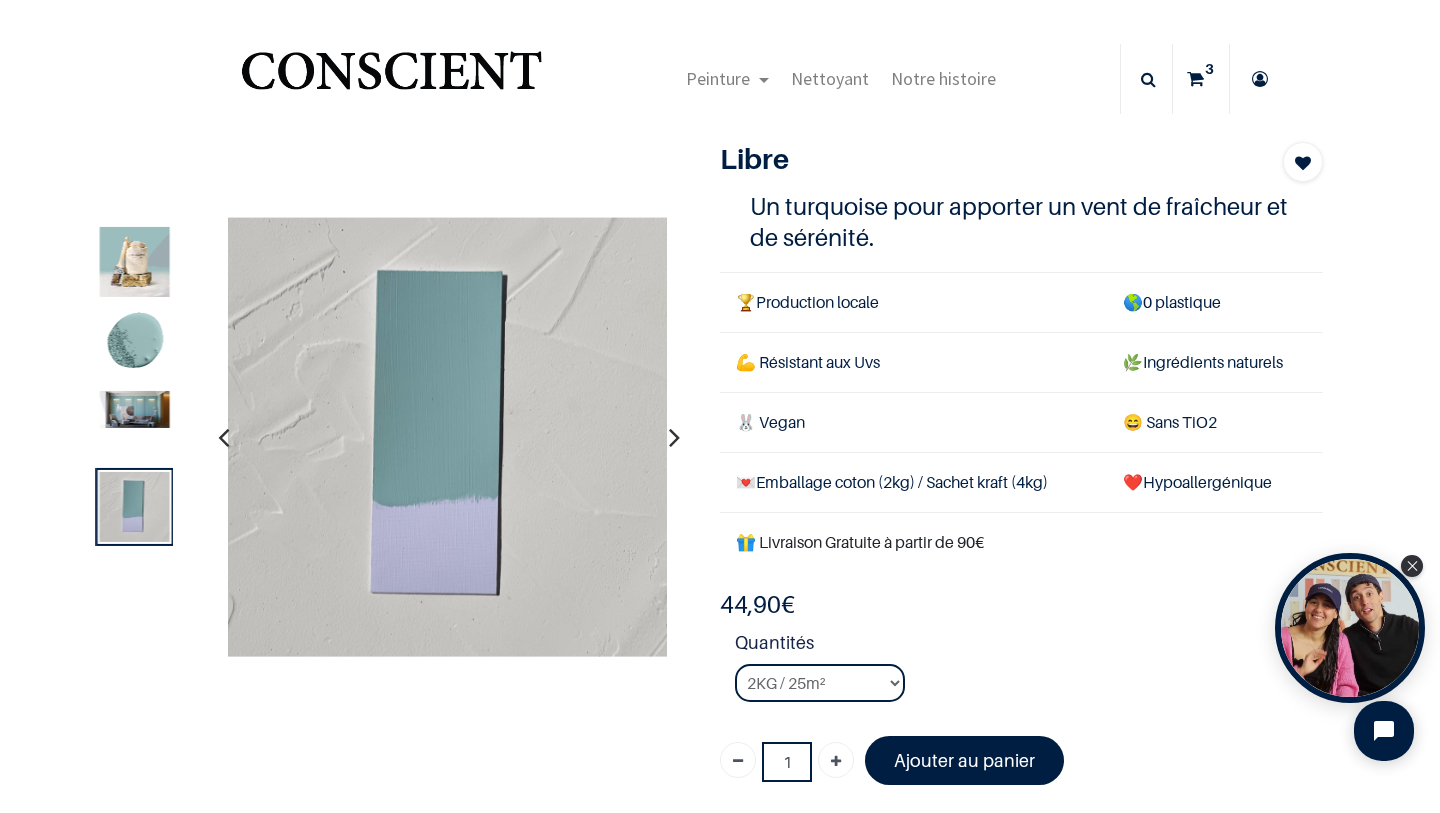 click at bounding box center (135, 409) 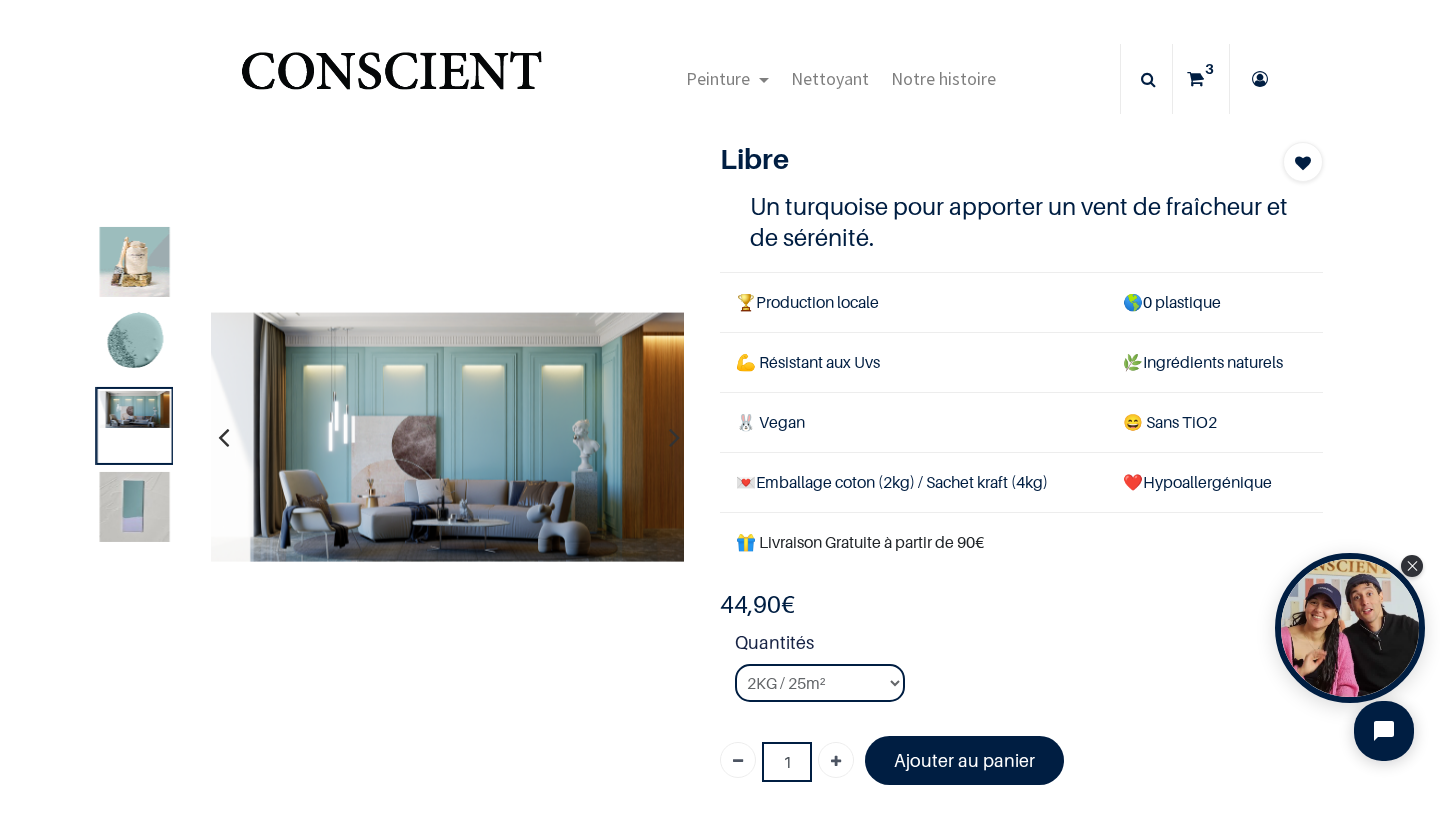 click at bounding box center [135, 508] 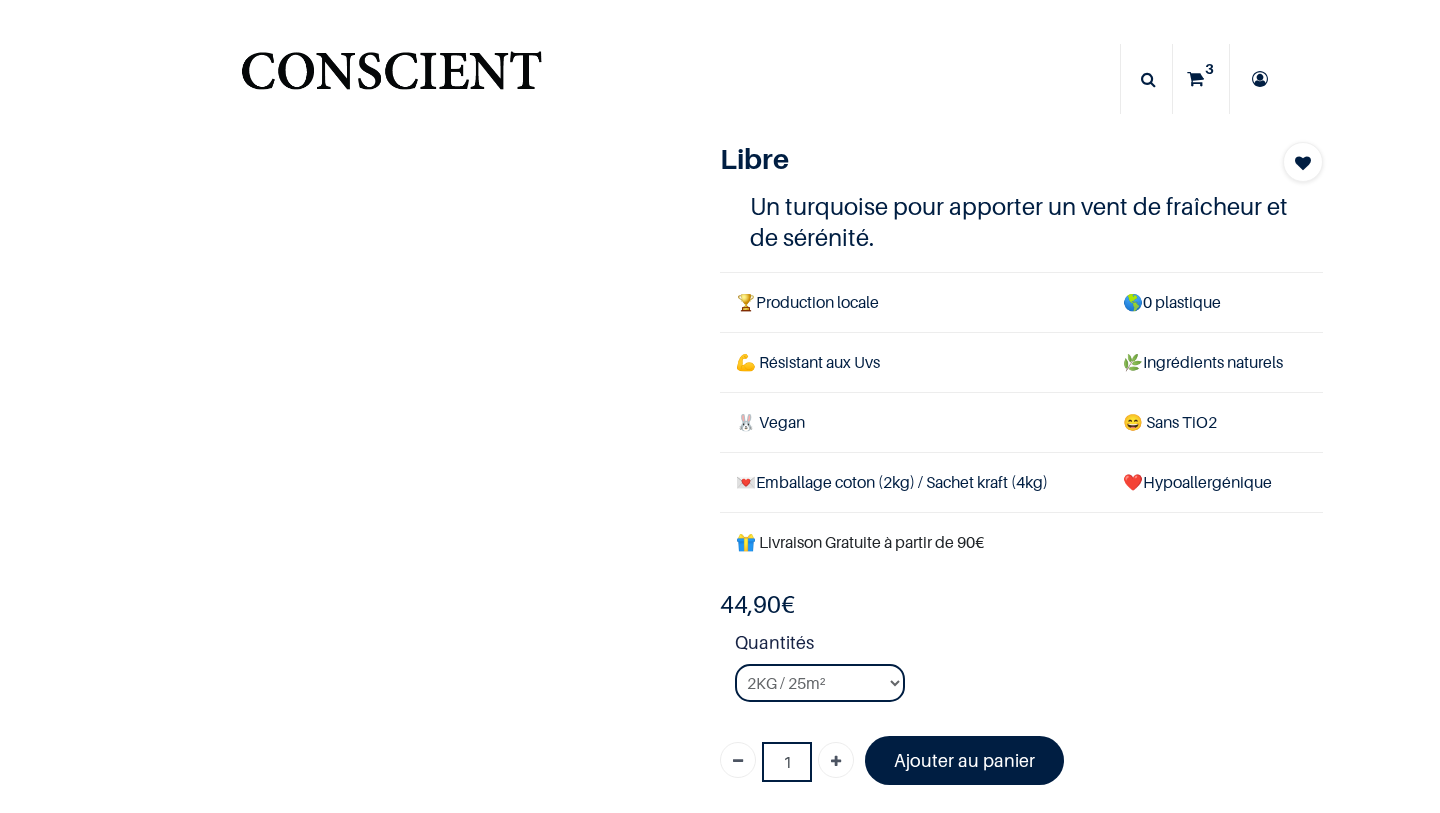 scroll, scrollTop: 0, scrollLeft: 0, axis: both 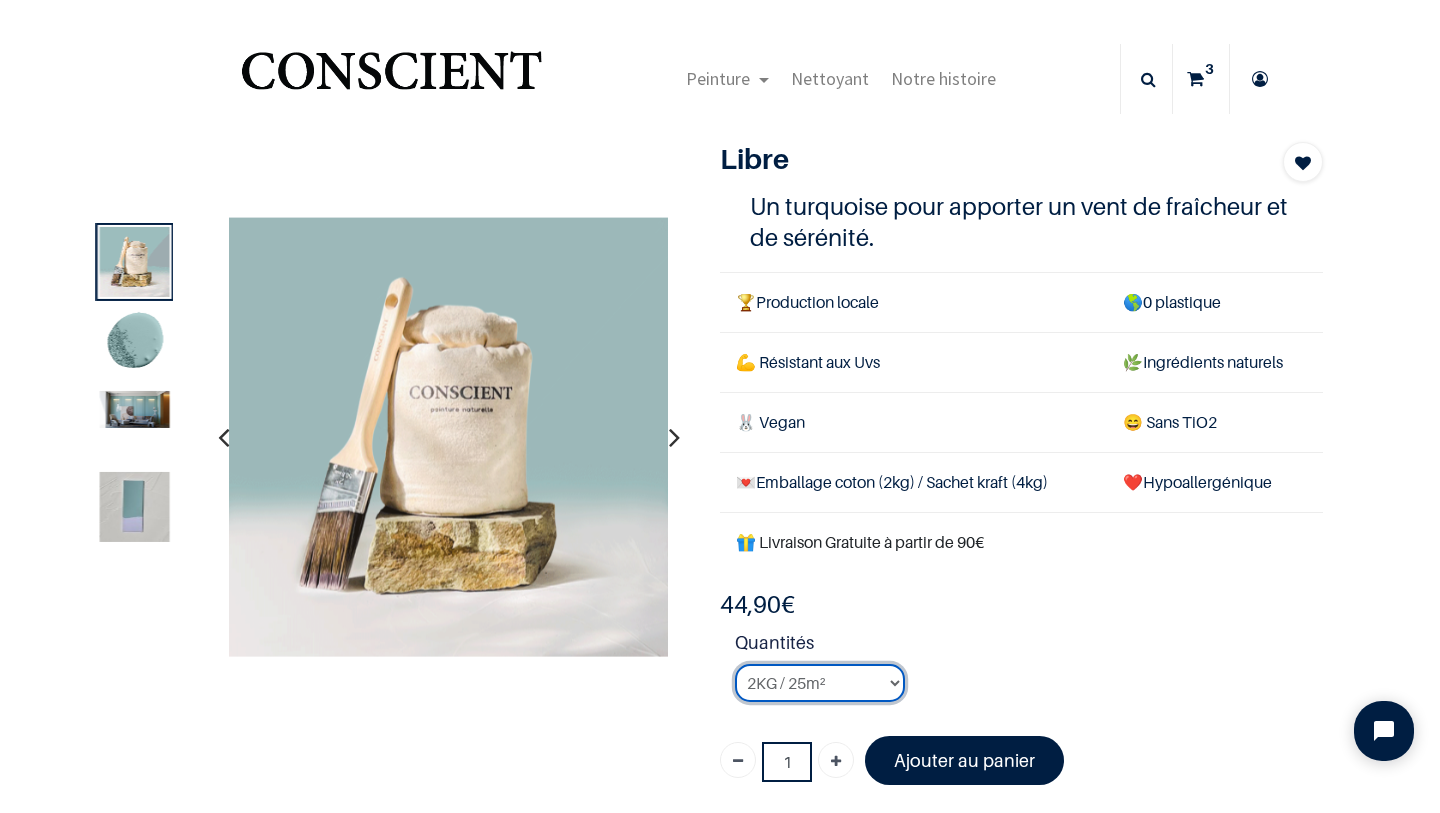 click on "2KG / 25m²
4KG / 50m²
8KG / 100m²
Testeur" at bounding box center (820, 683) 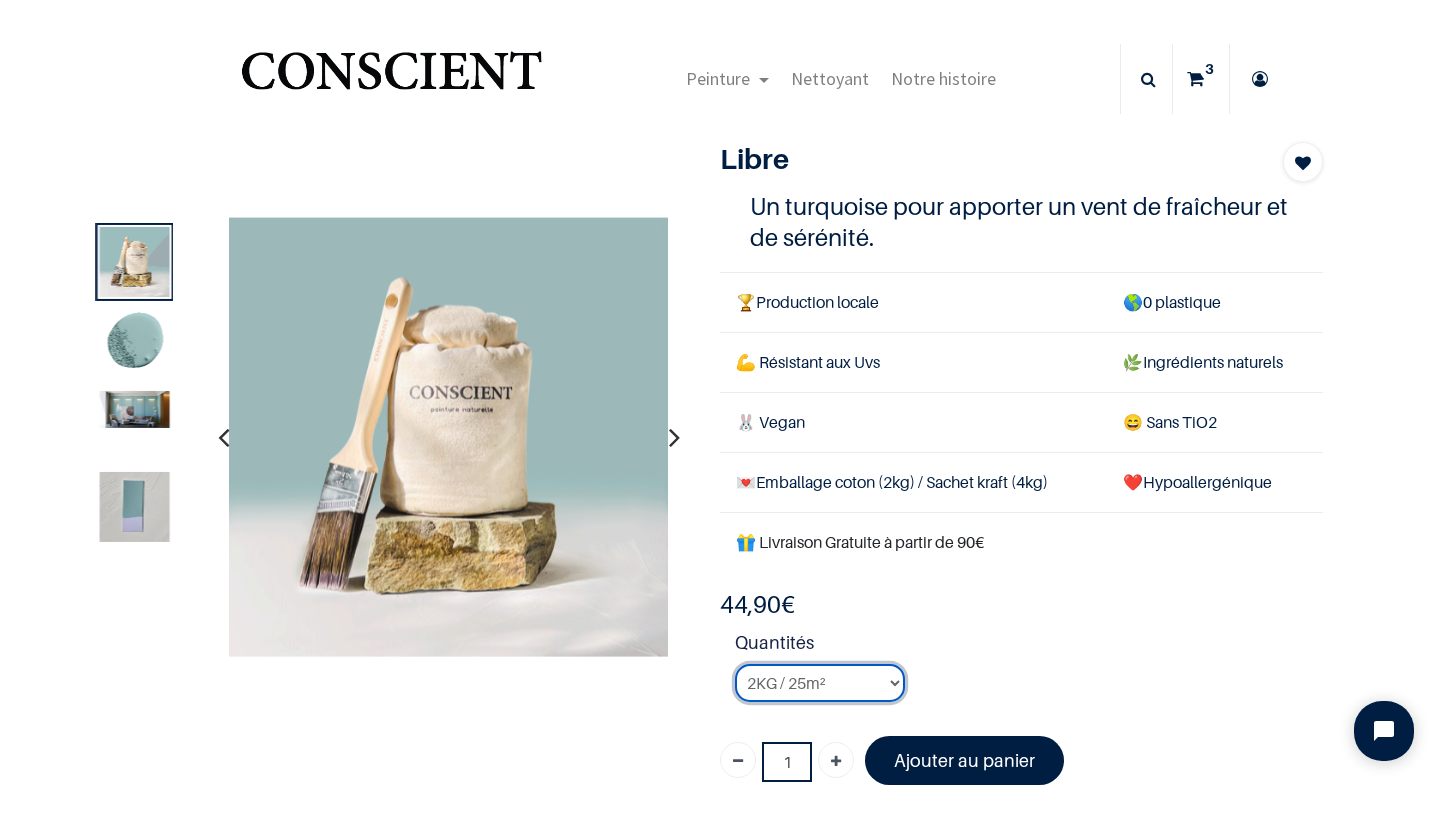click on "2KG / 25m²
4KG / 50m²
8KG / 100m²
Testeur" at bounding box center (820, 683) 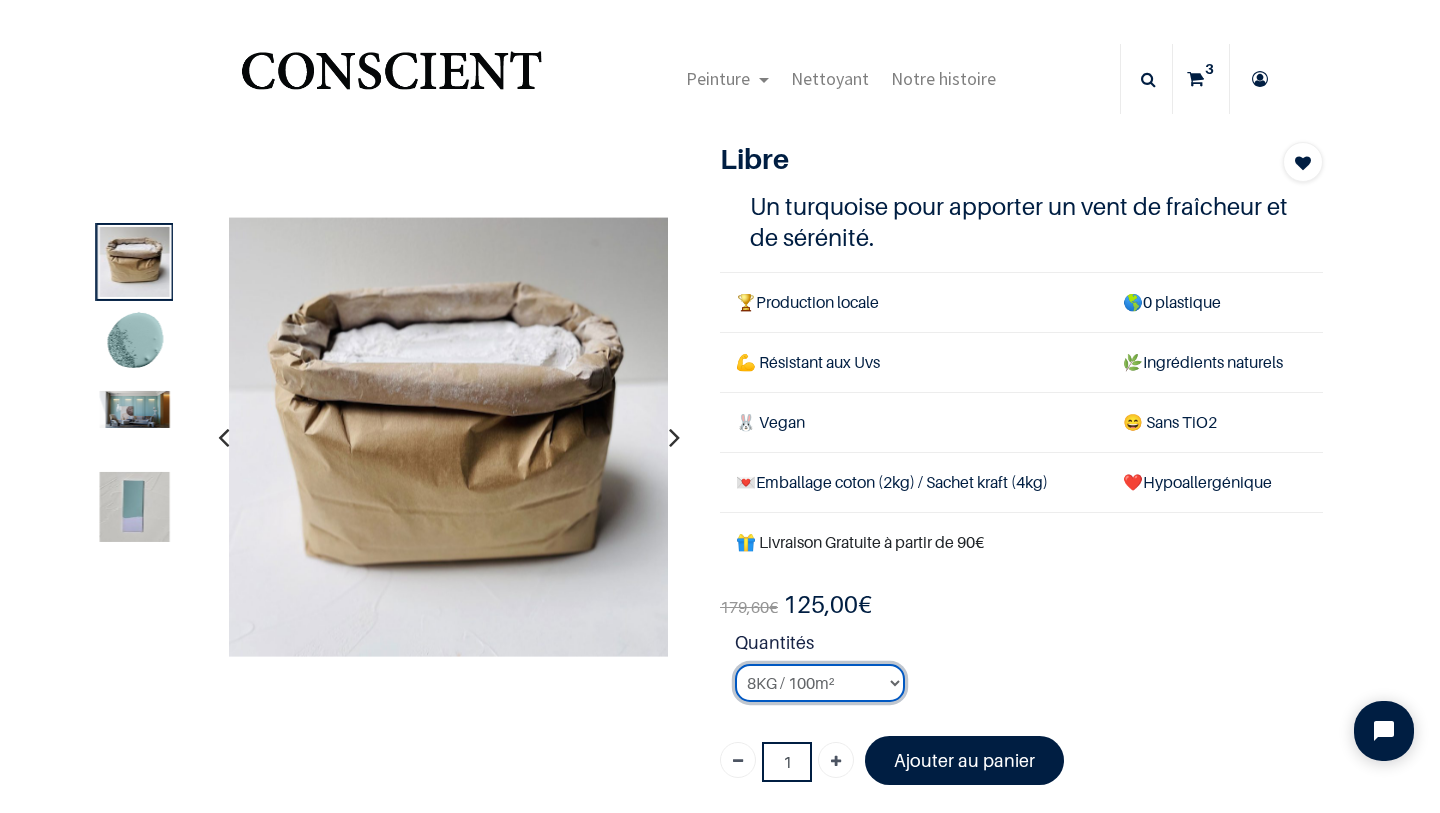 click on "2KG / 25m²
4KG / 50m²
8KG / 100m²
Testeur" at bounding box center (820, 683) 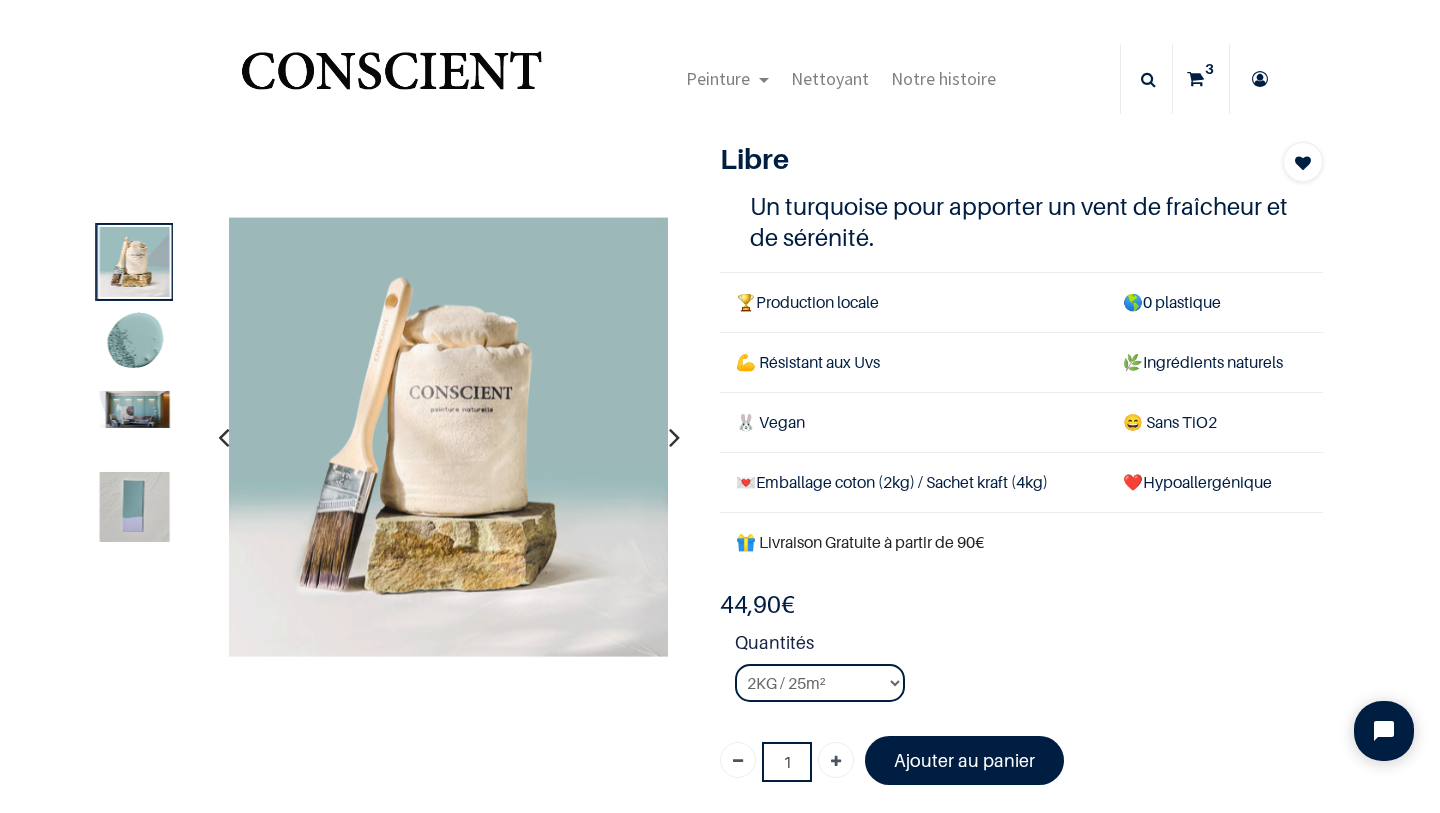 click on "Quantités
2KG / 25m²
4KG / 50m²
8KG / 100m²
Testeur" at bounding box center (1029, 673) 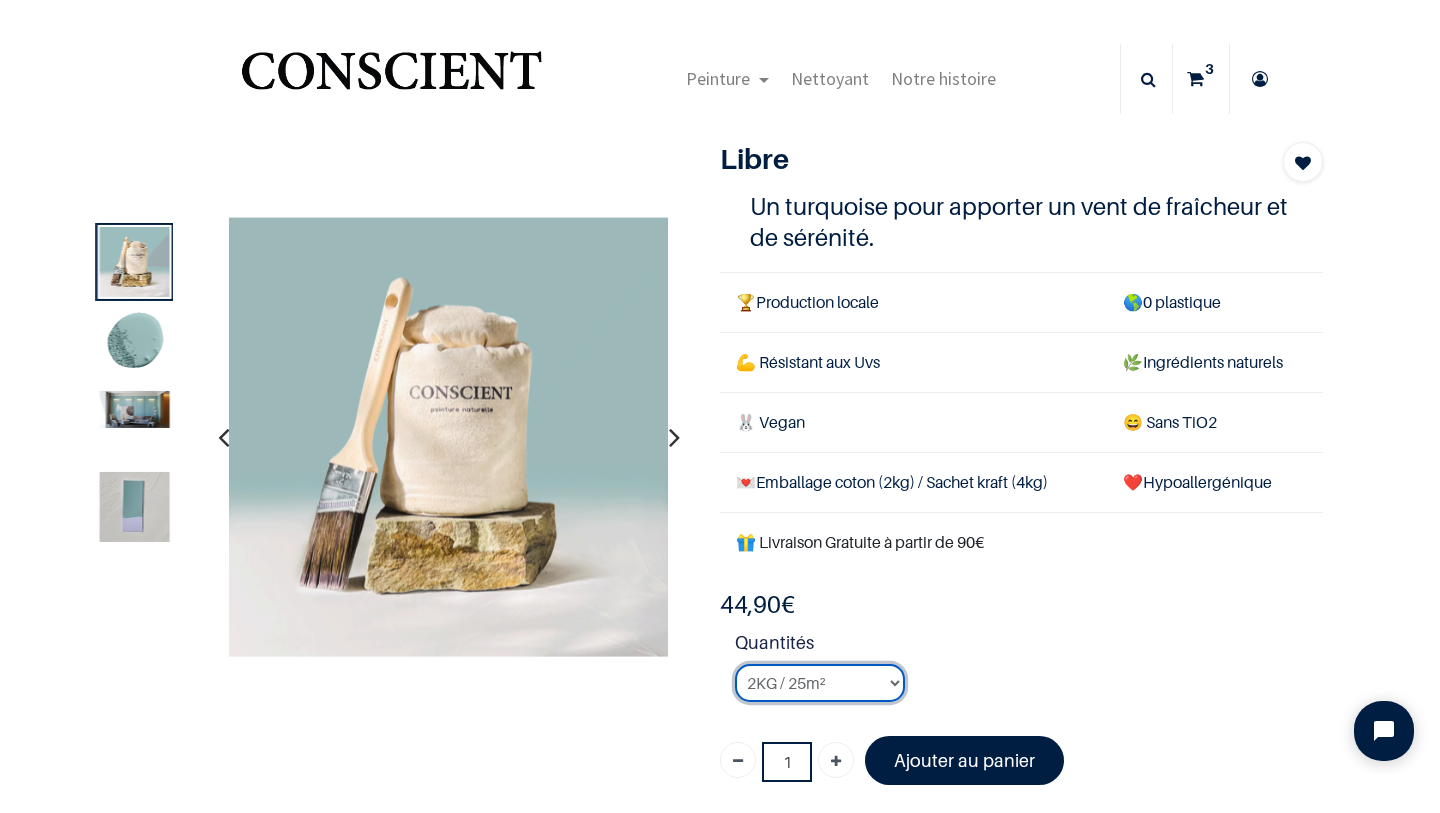 click on "2KG / 25m²
4KG / 50m²
8KG / 100m²
Testeur" at bounding box center [820, 683] 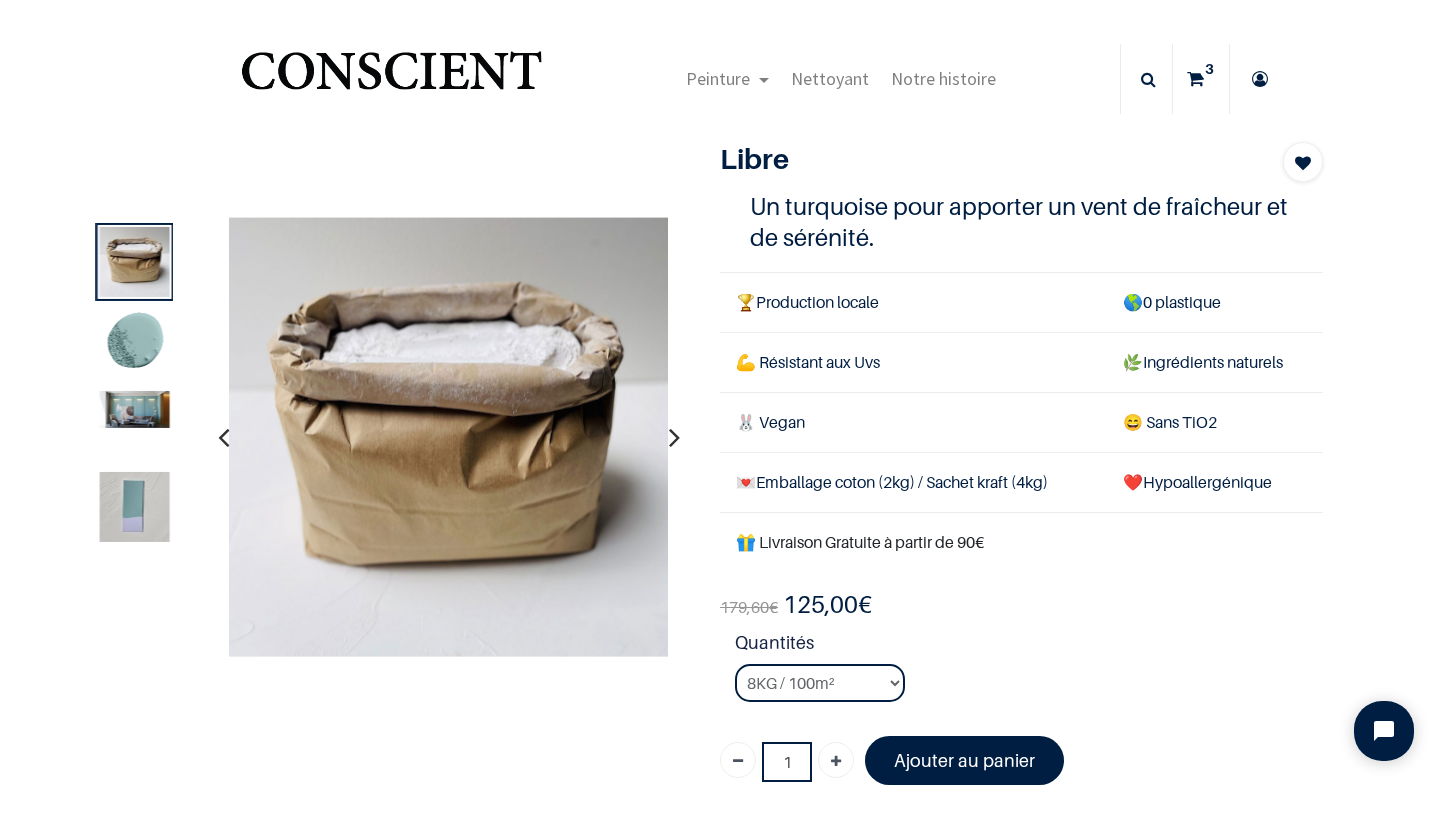 click on "Libre
Turquoise
1
Un turquoise pour apporter un vent de fraîcheur et de sérénité.
🏆  Production locale 🌎  0 plastique 💪 Résistant aux Uvs 🌿 Ingrédients naturels 🐰 Vegan 😄 S ans TiO2 💌 Emballage coton (2kg) / Sachet kraft (4kg) ❤️Hypoallergénique 🎁 Livraison Gratuite à partir de 90€
/shop/peinture-turquoise-14
179,60  €
125,00  €
44.9
EUR
44,90  €
Days
:
Hours" at bounding box center (1021, 471) 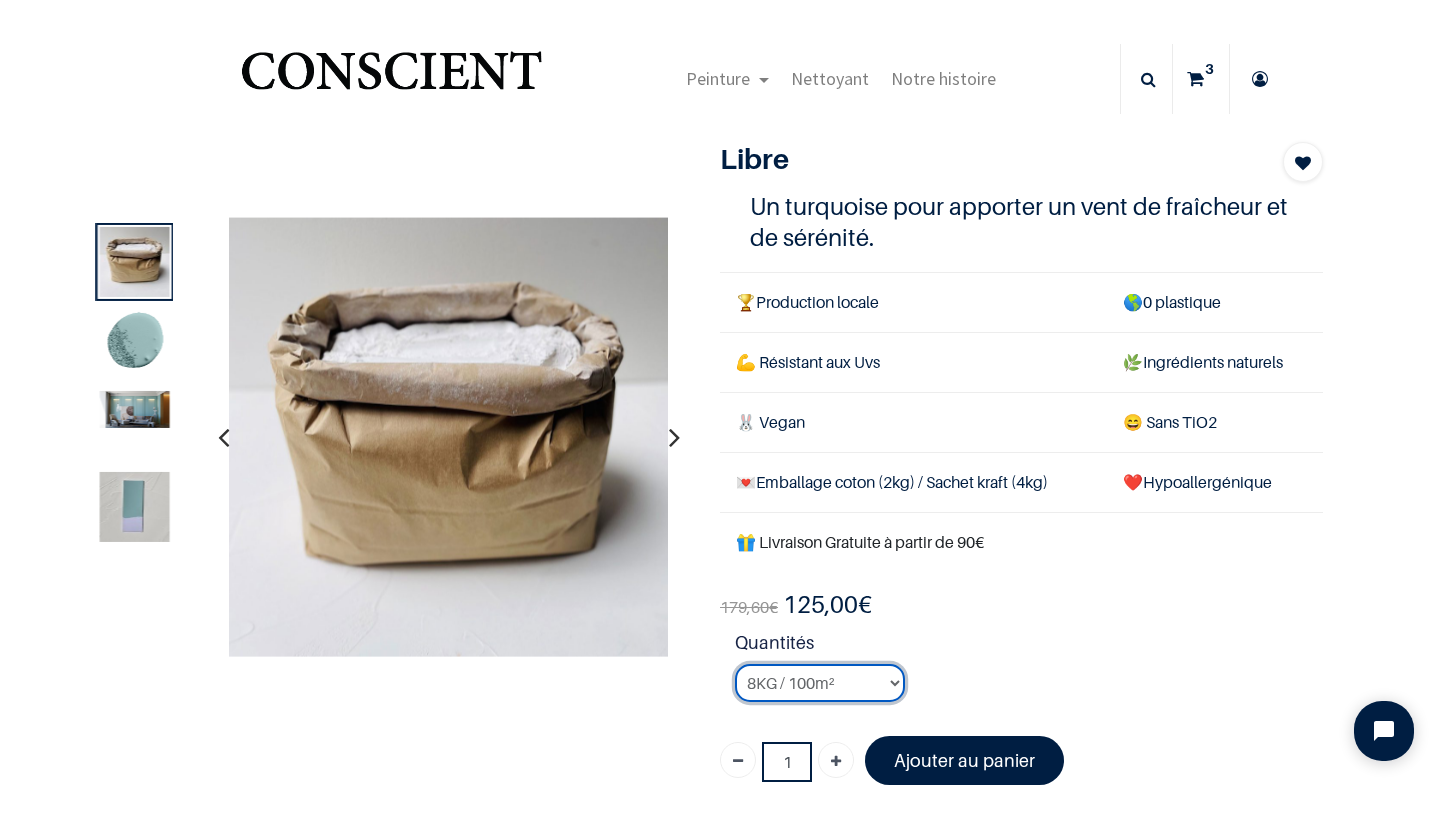 click on "2KG / 25m²
4KG / 50m²
8KG / 100m²
Testeur" at bounding box center [820, 683] 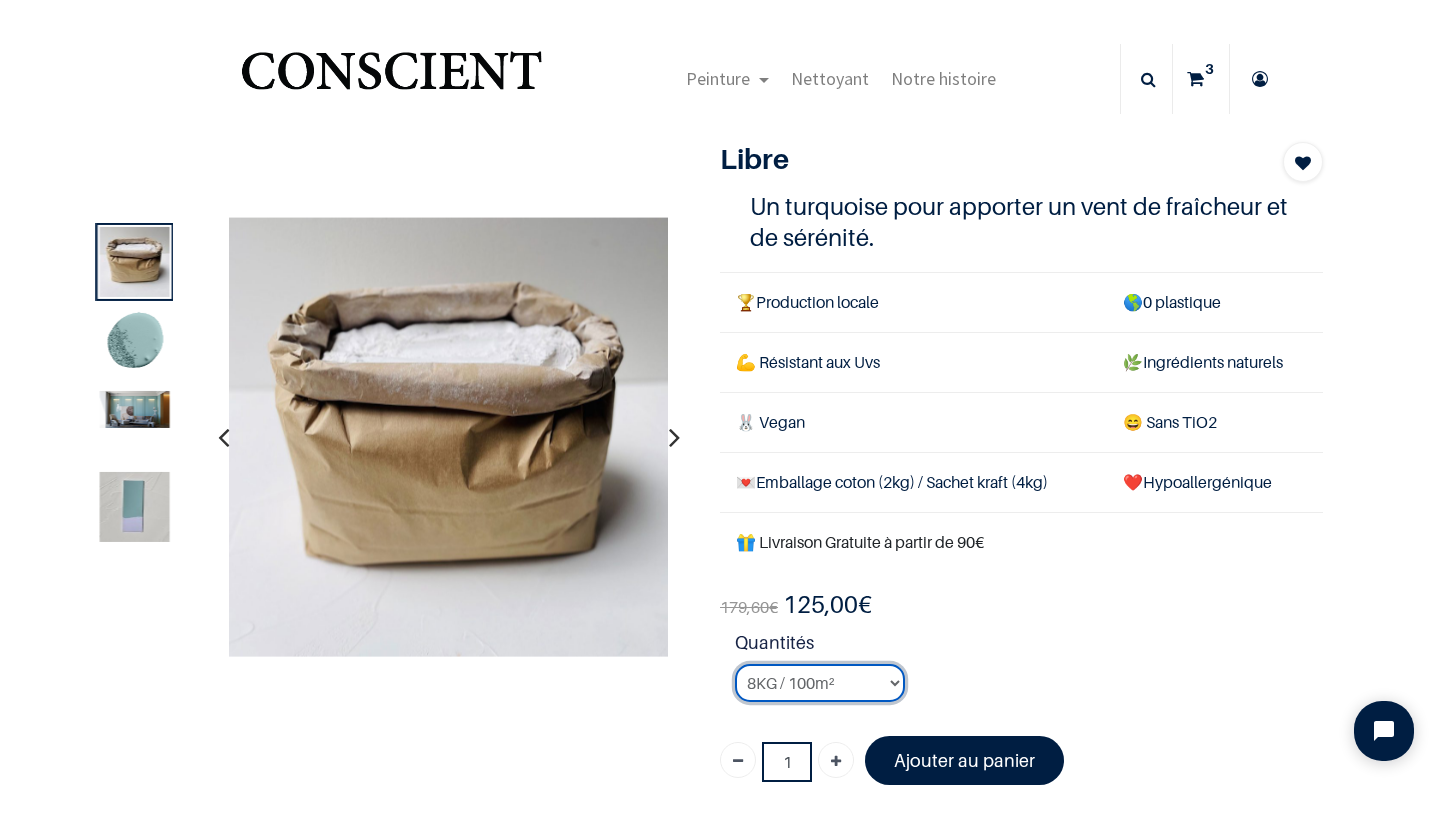 select on "13" 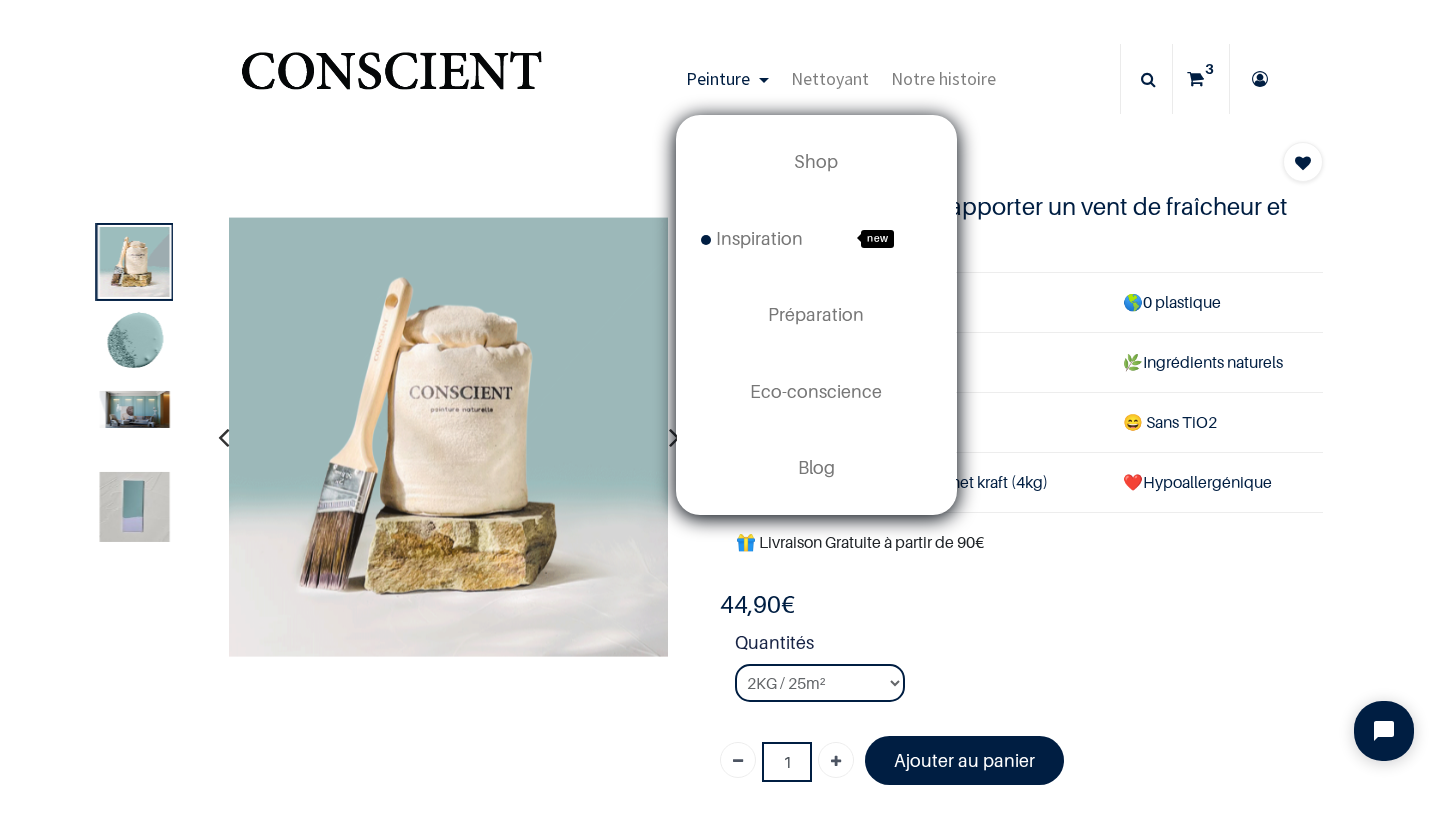 click on "Peinture" at bounding box center [727, 79] 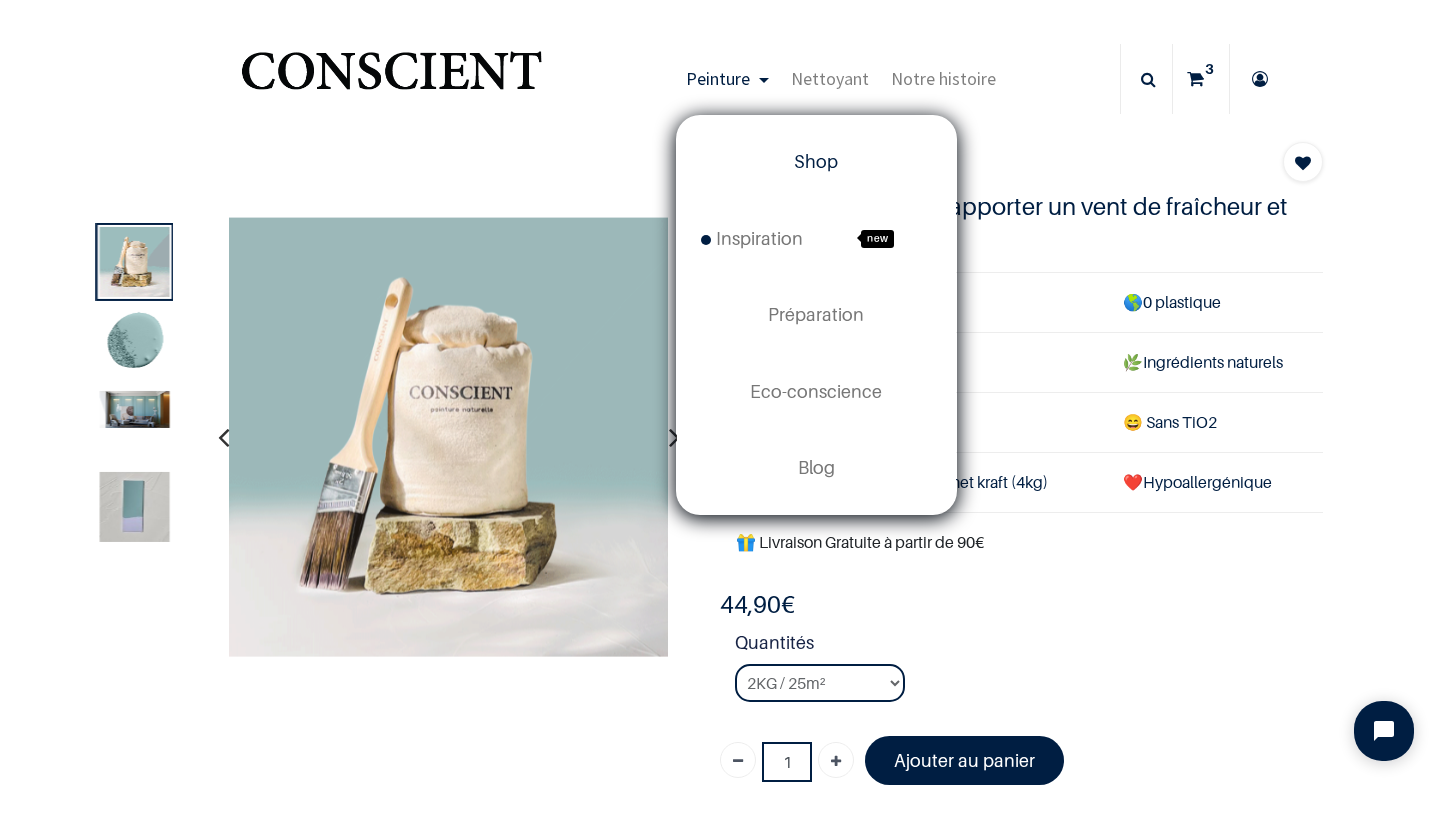 click on "Shop" at bounding box center (816, 162) 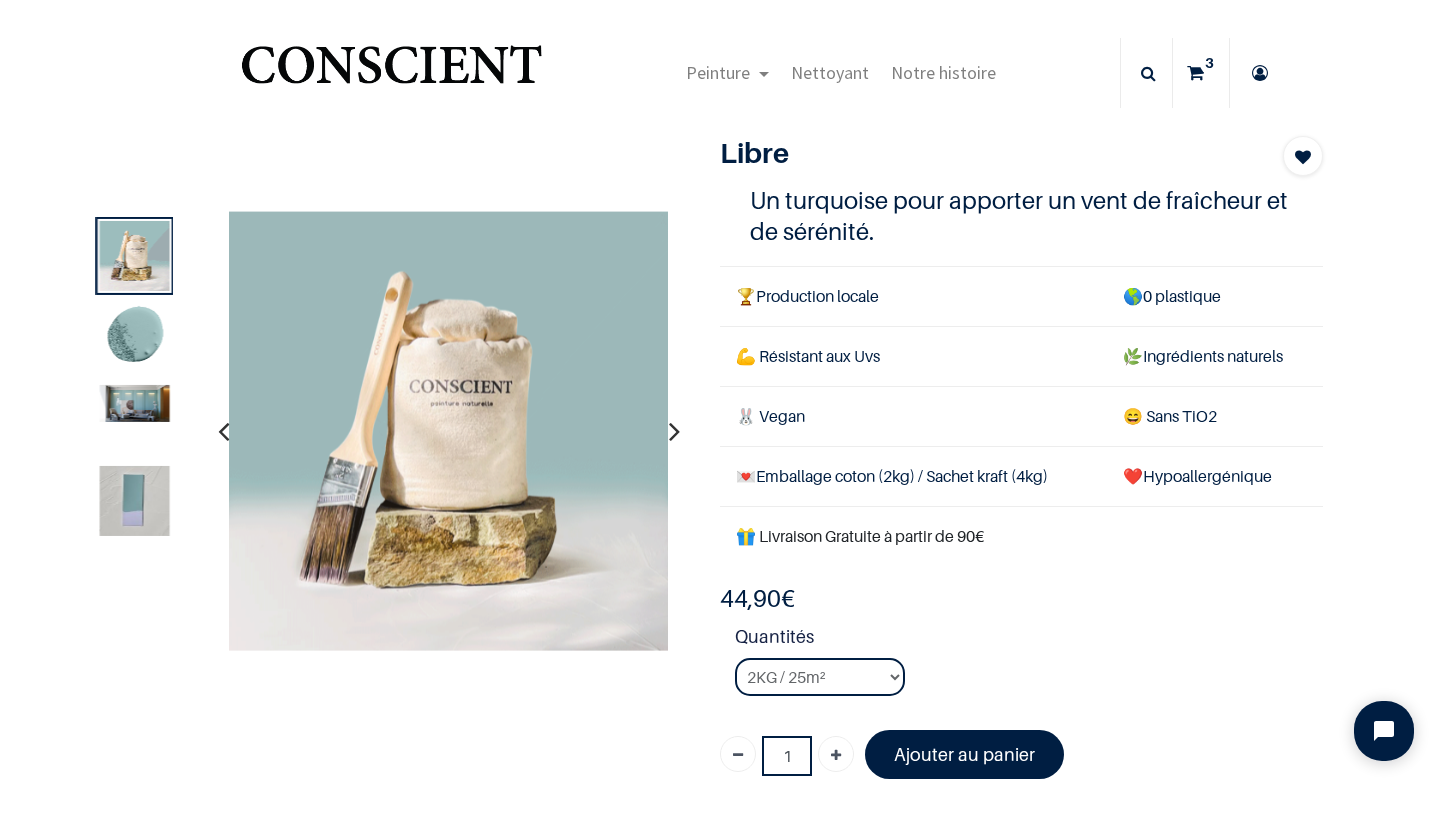 scroll, scrollTop: 7, scrollLeft: 0, axis: vertical 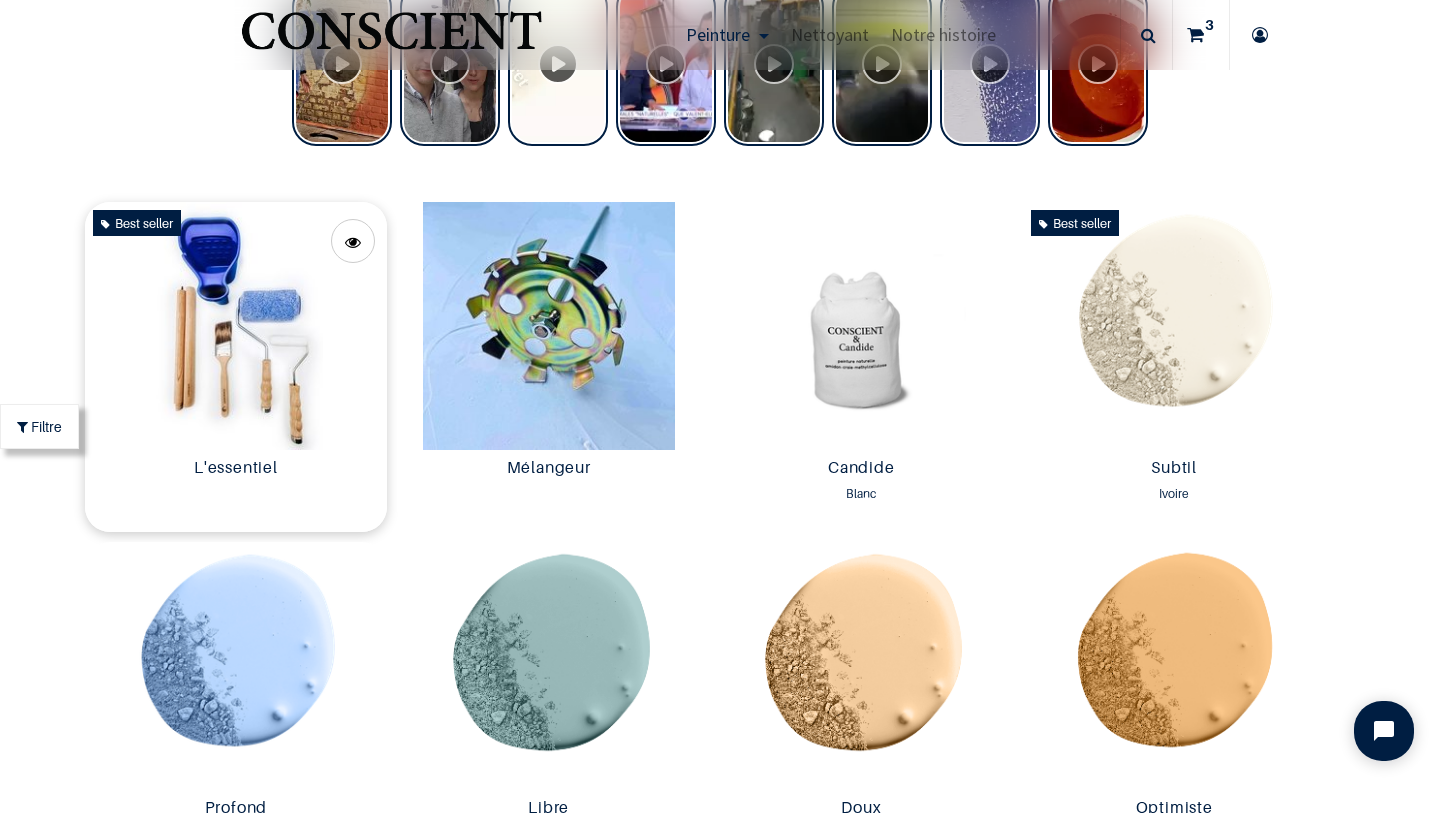 click at bounding box center (236, 326) 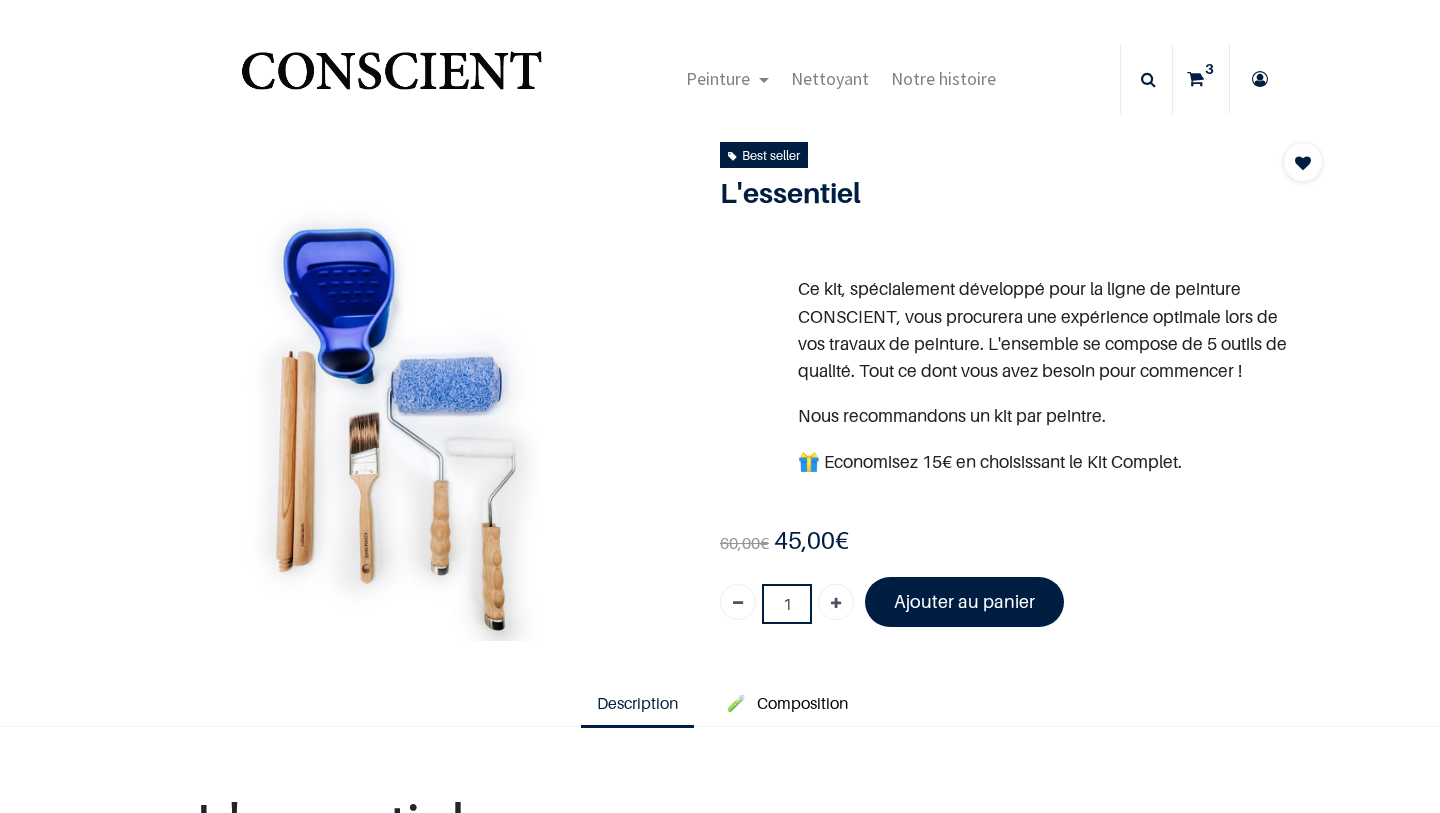 scroll, scrollTop: 0, scrollLeft: 0, axis: both 